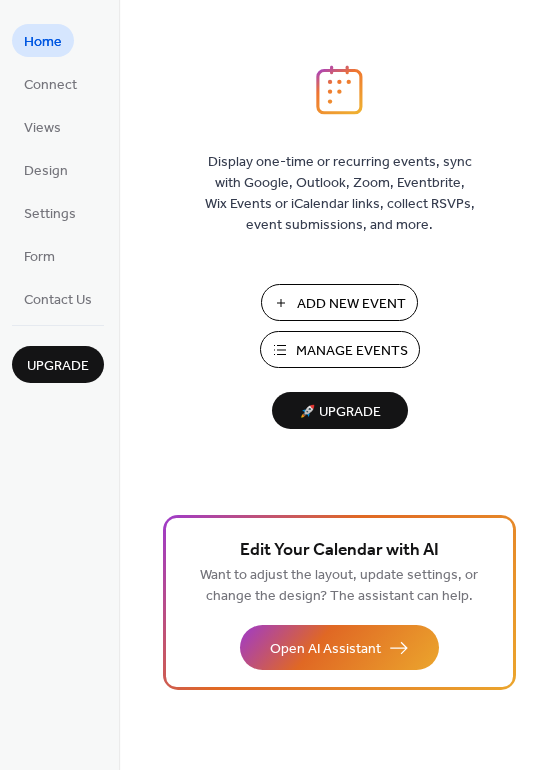 scroll, scrollTop: 0, scrollLeft: 0, axis: both 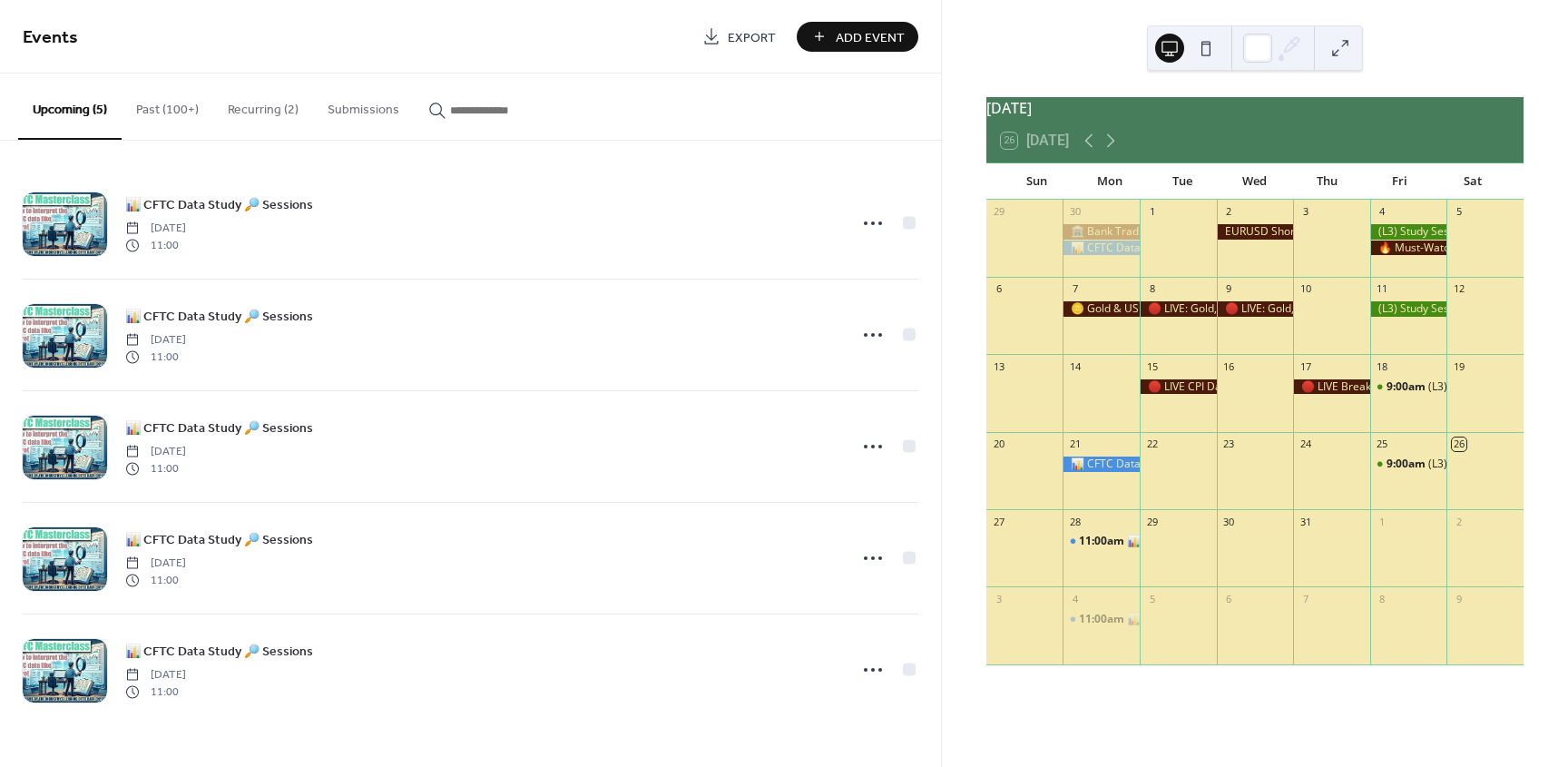 click on "Past (100+)" at bounding box center [167, 105] 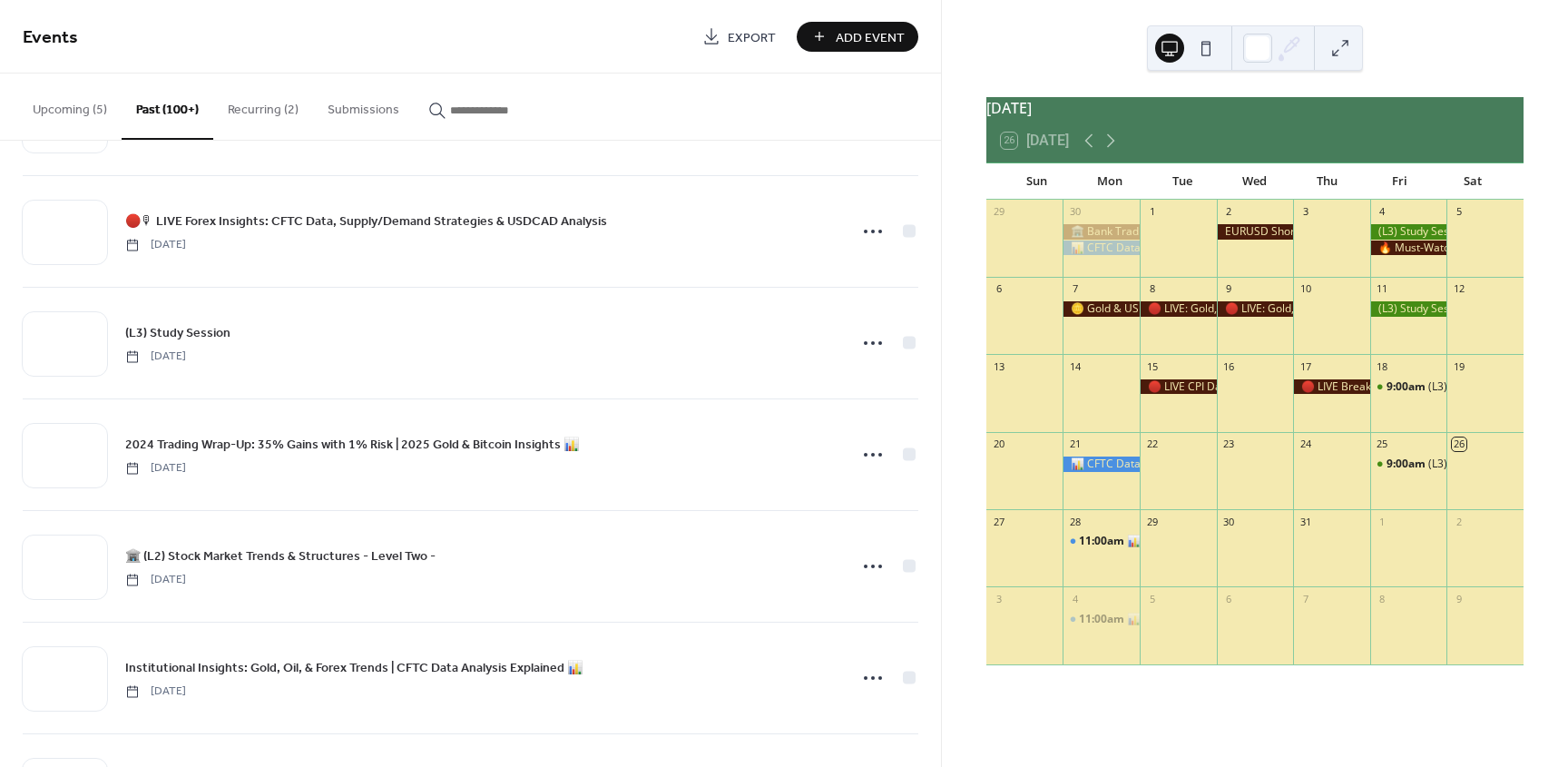scroll, scrollTop: 12307, scrollLeft: 0, axis: vertical 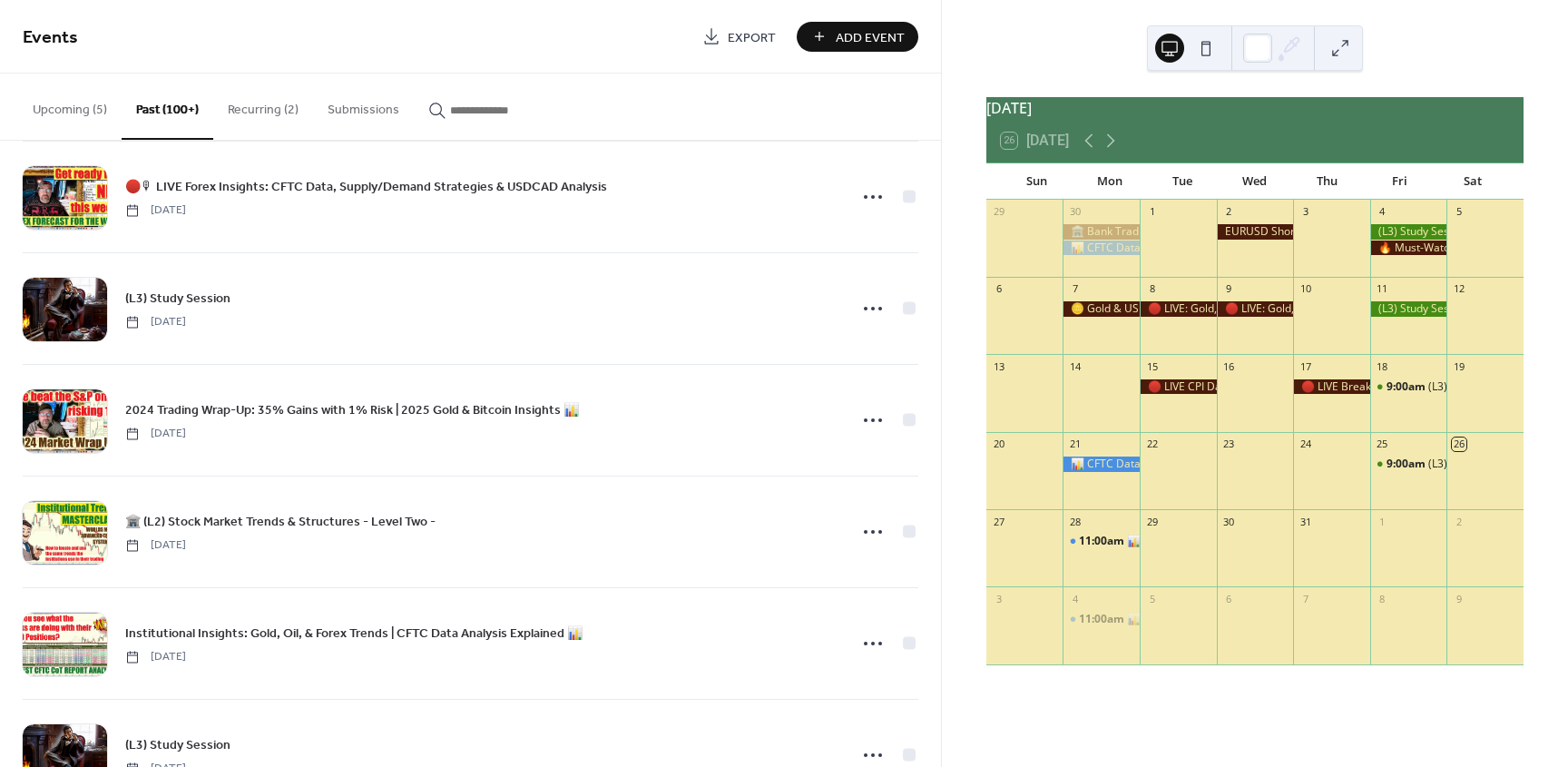 click at bounding box center (505, 110) 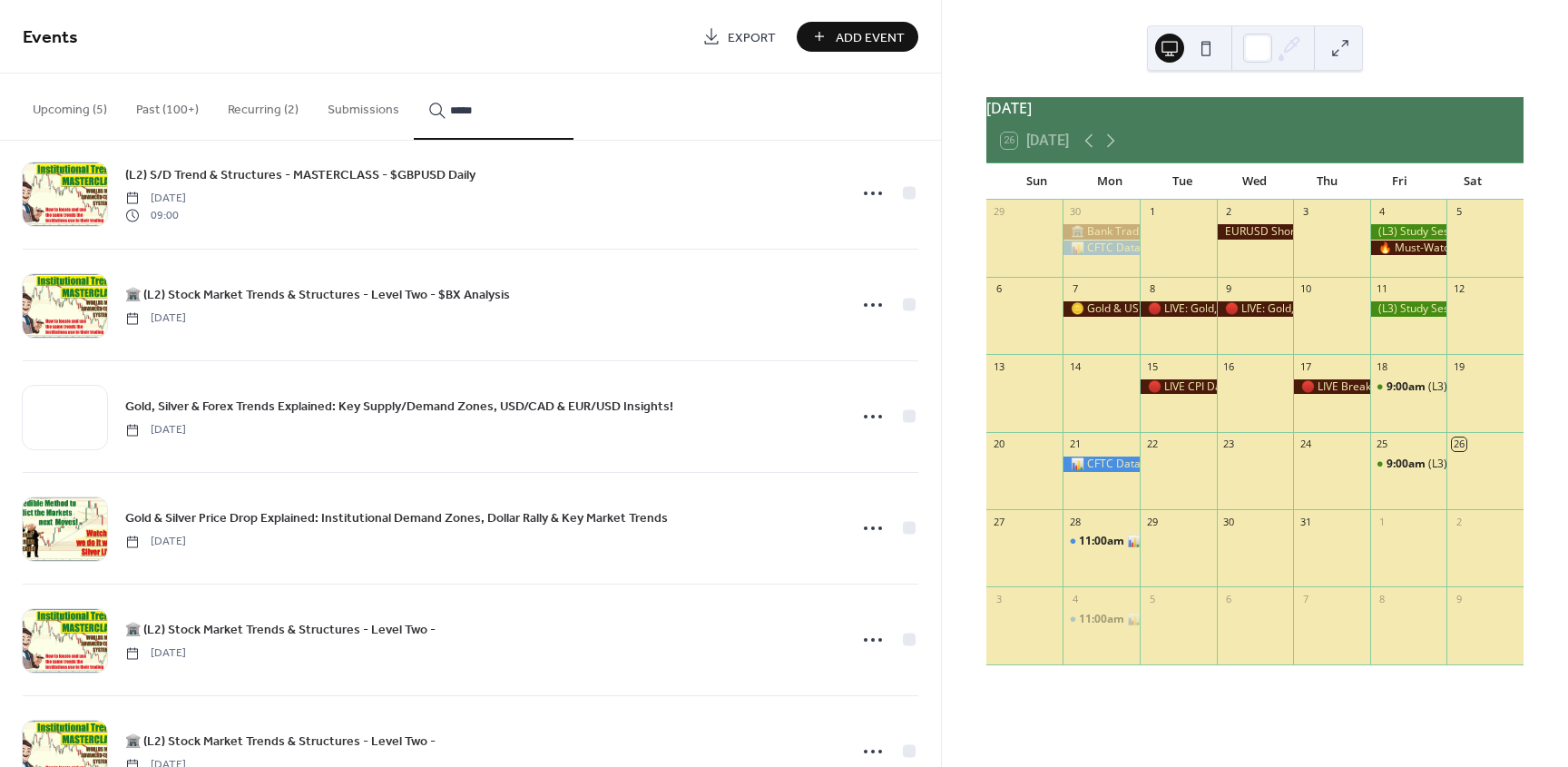scroll, scrollTop: 5011, scrollLeft: 0, axis: vertical 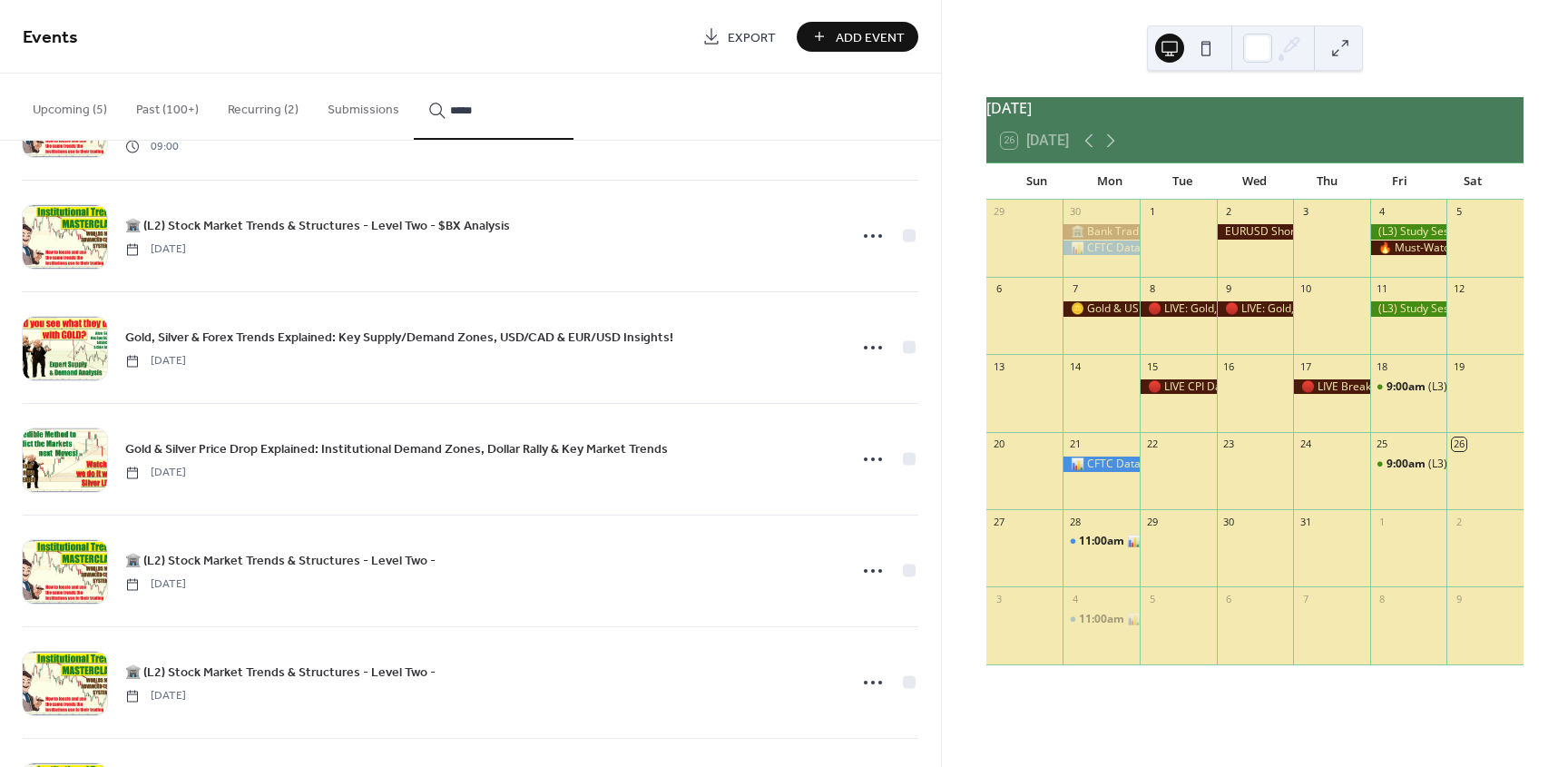 type on "*****" 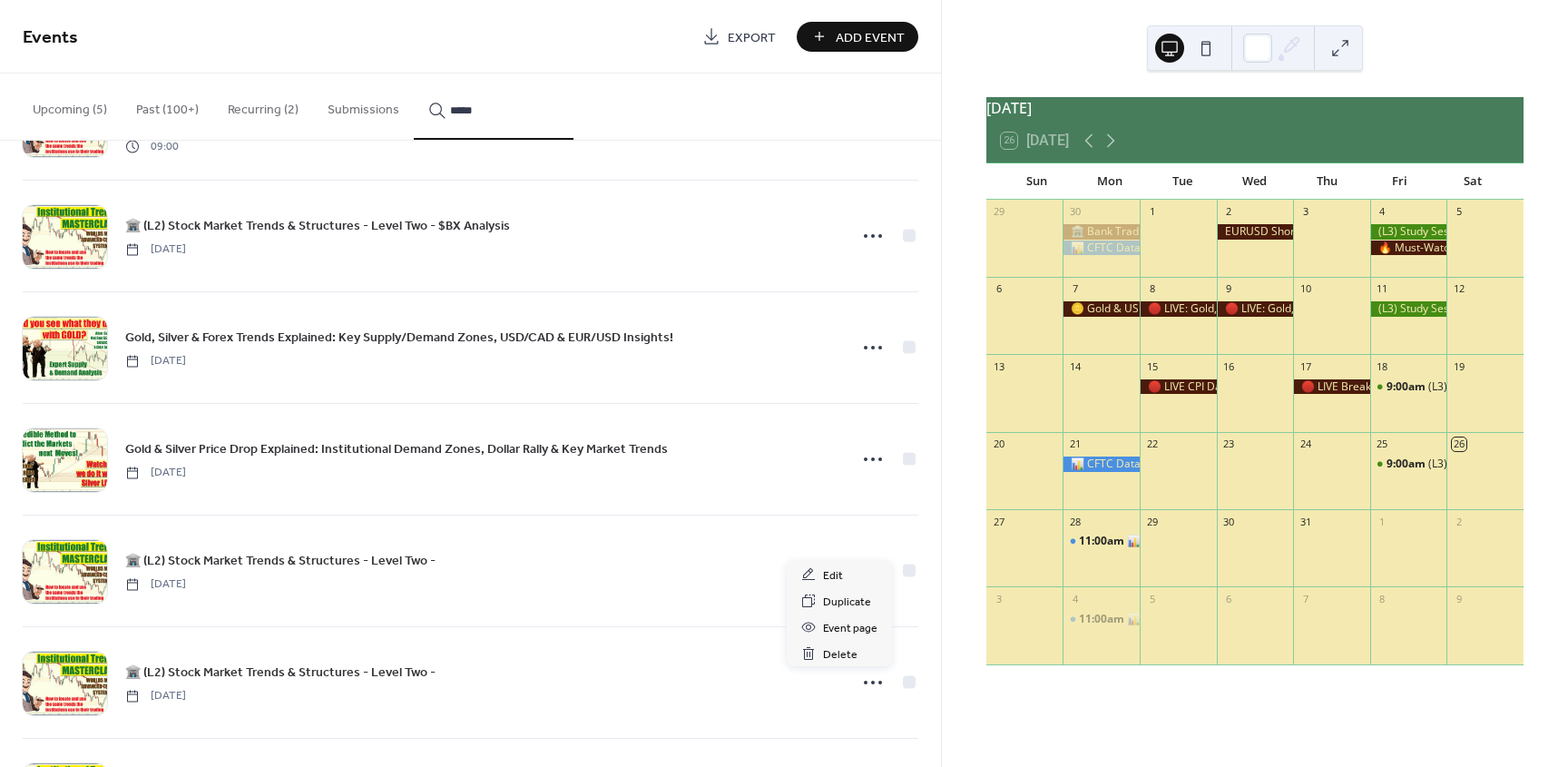 click 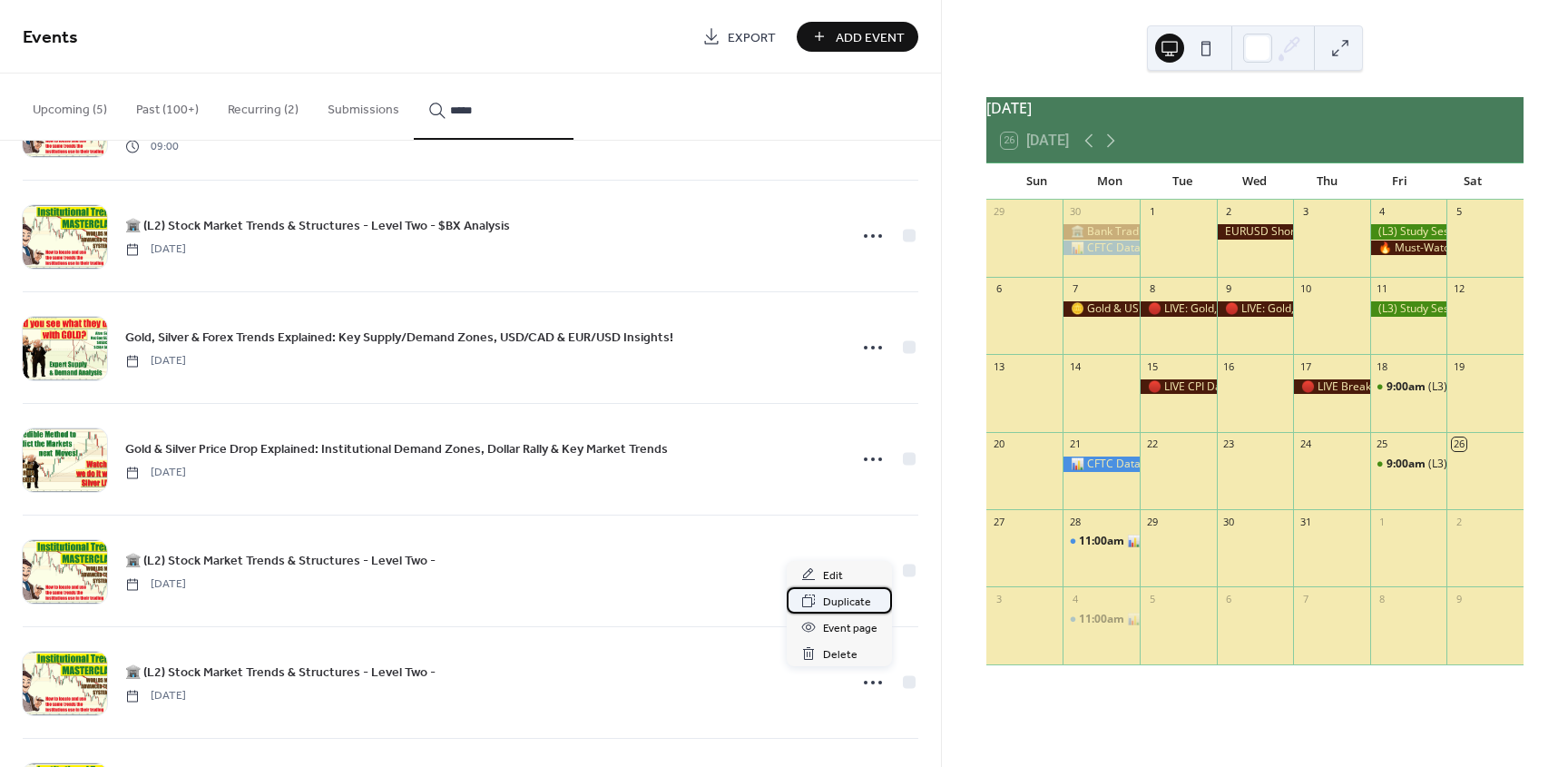 click on "Duplicate" at bounding box center [847, 602] 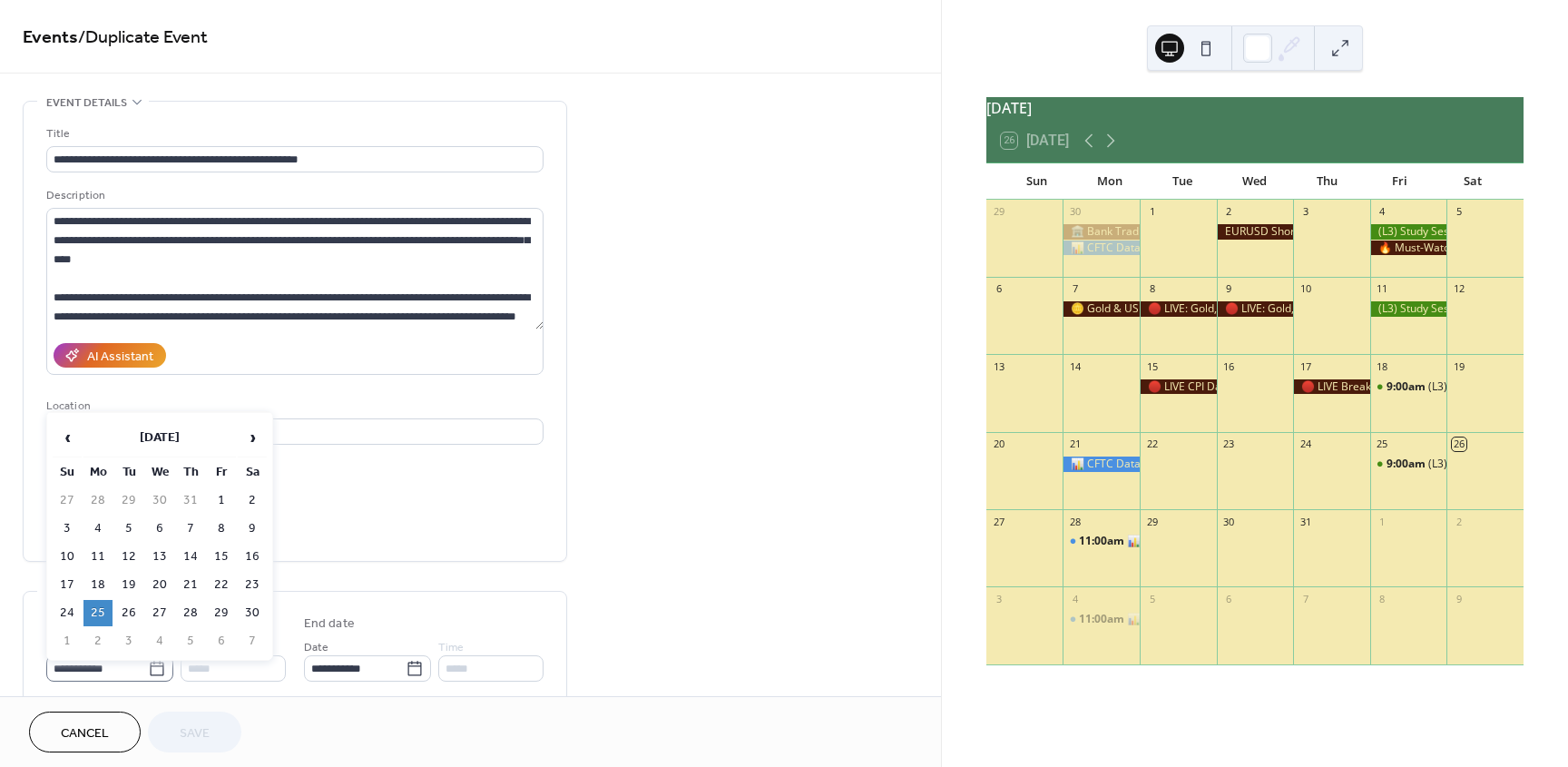 click 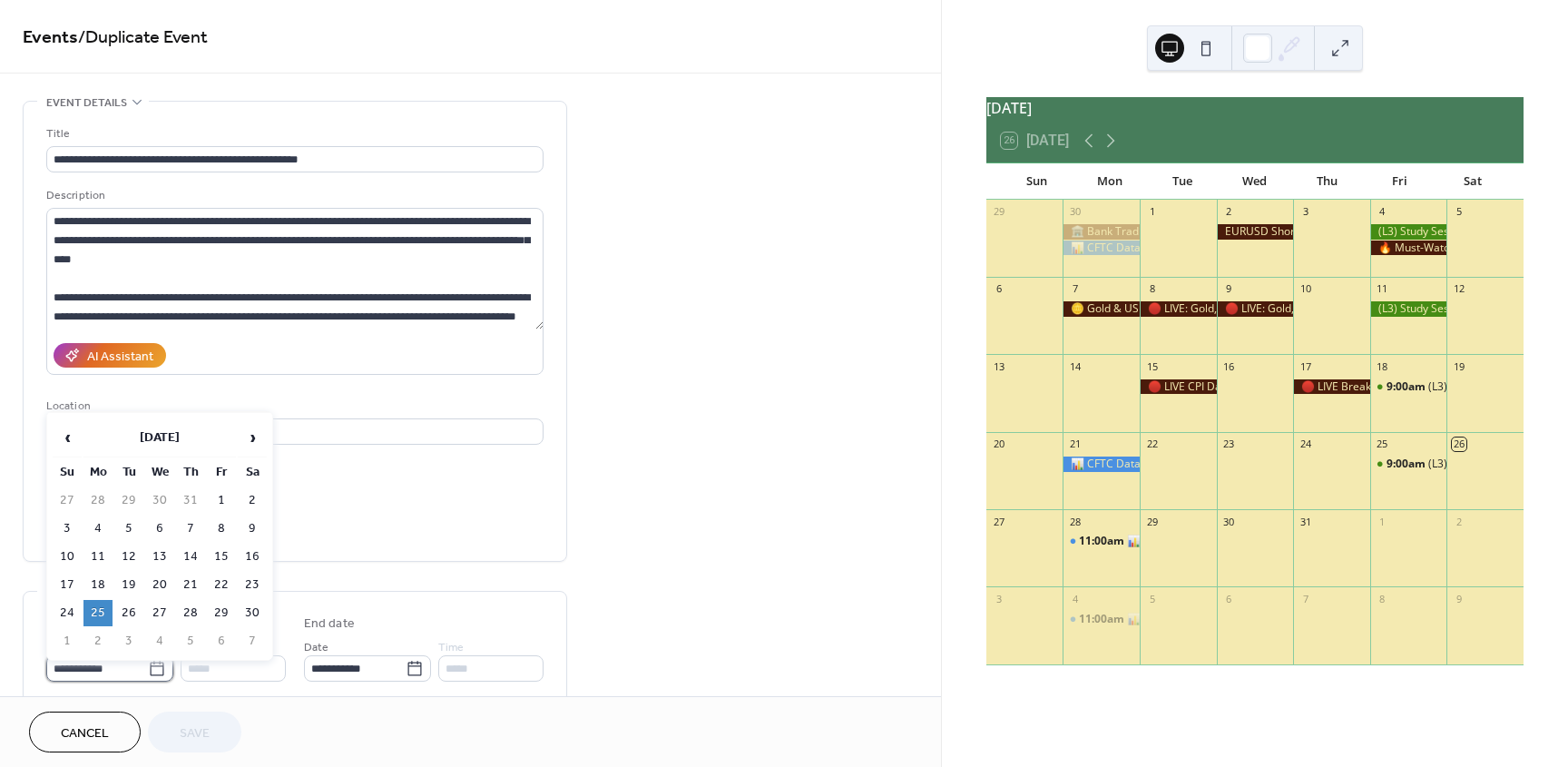 click on "**********" at bounding box center (97, 668) 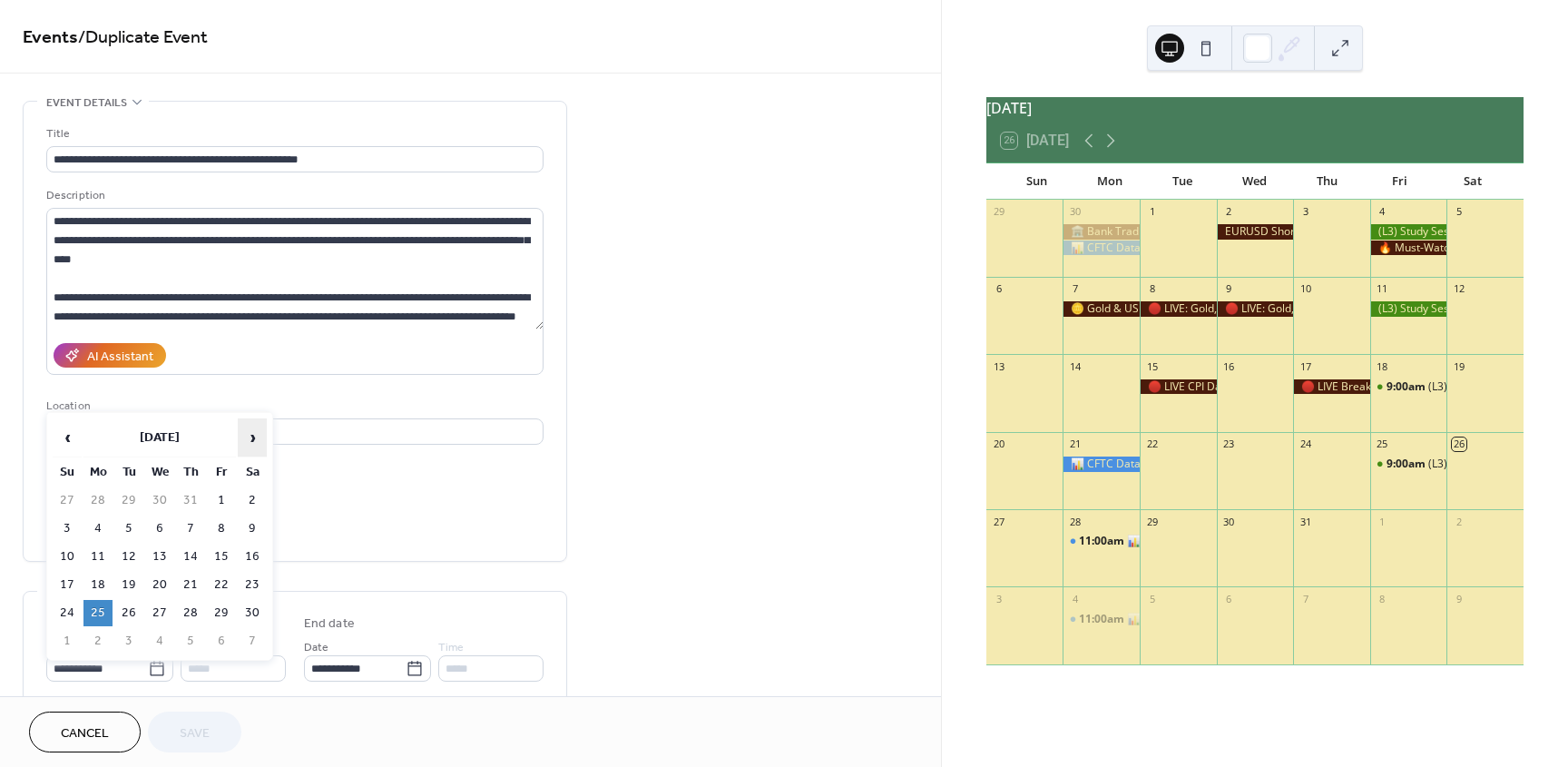 click on "›" at bounding box center (252, 438) 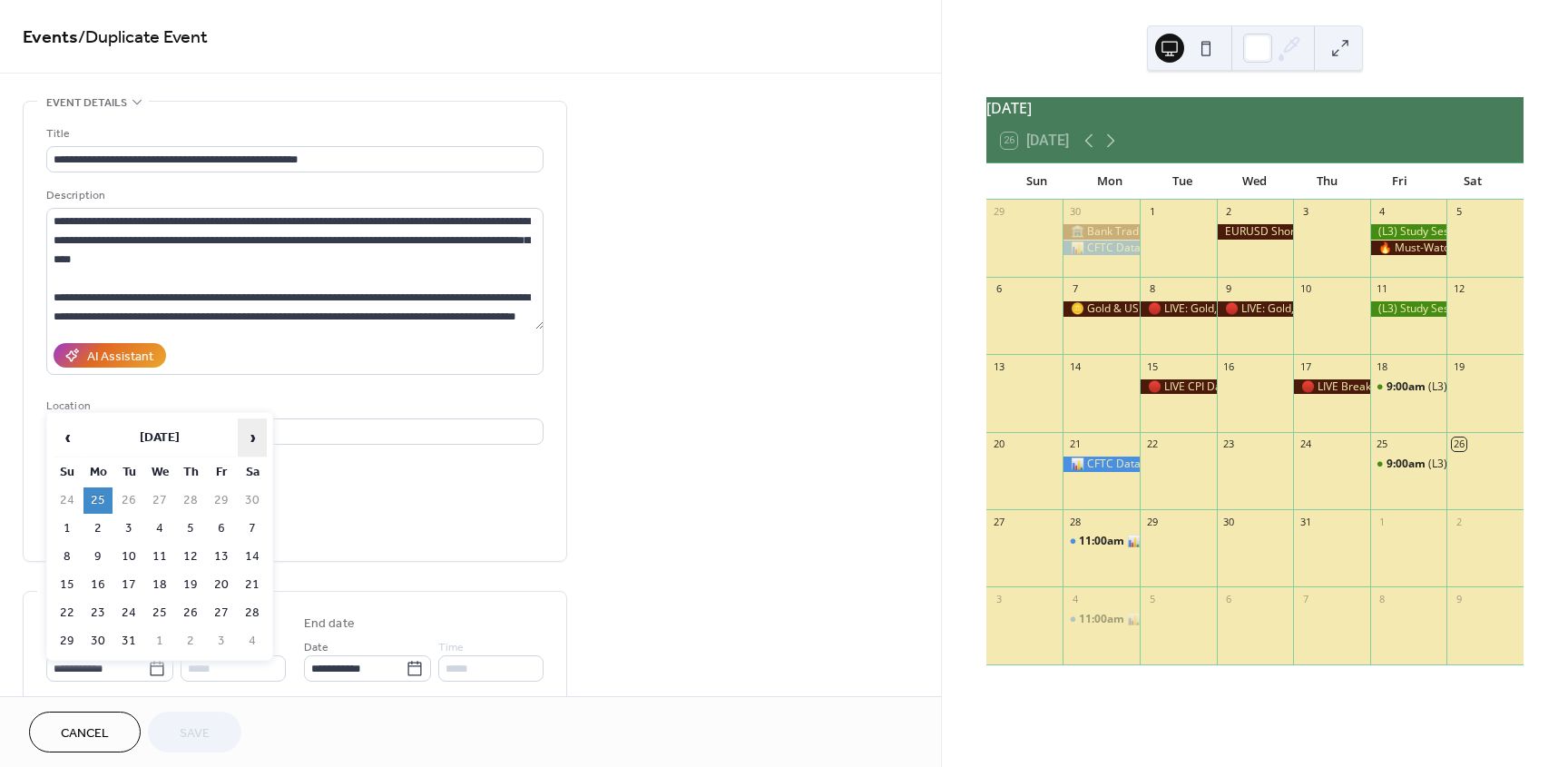 click on "›" at bounding box center (252, 438) 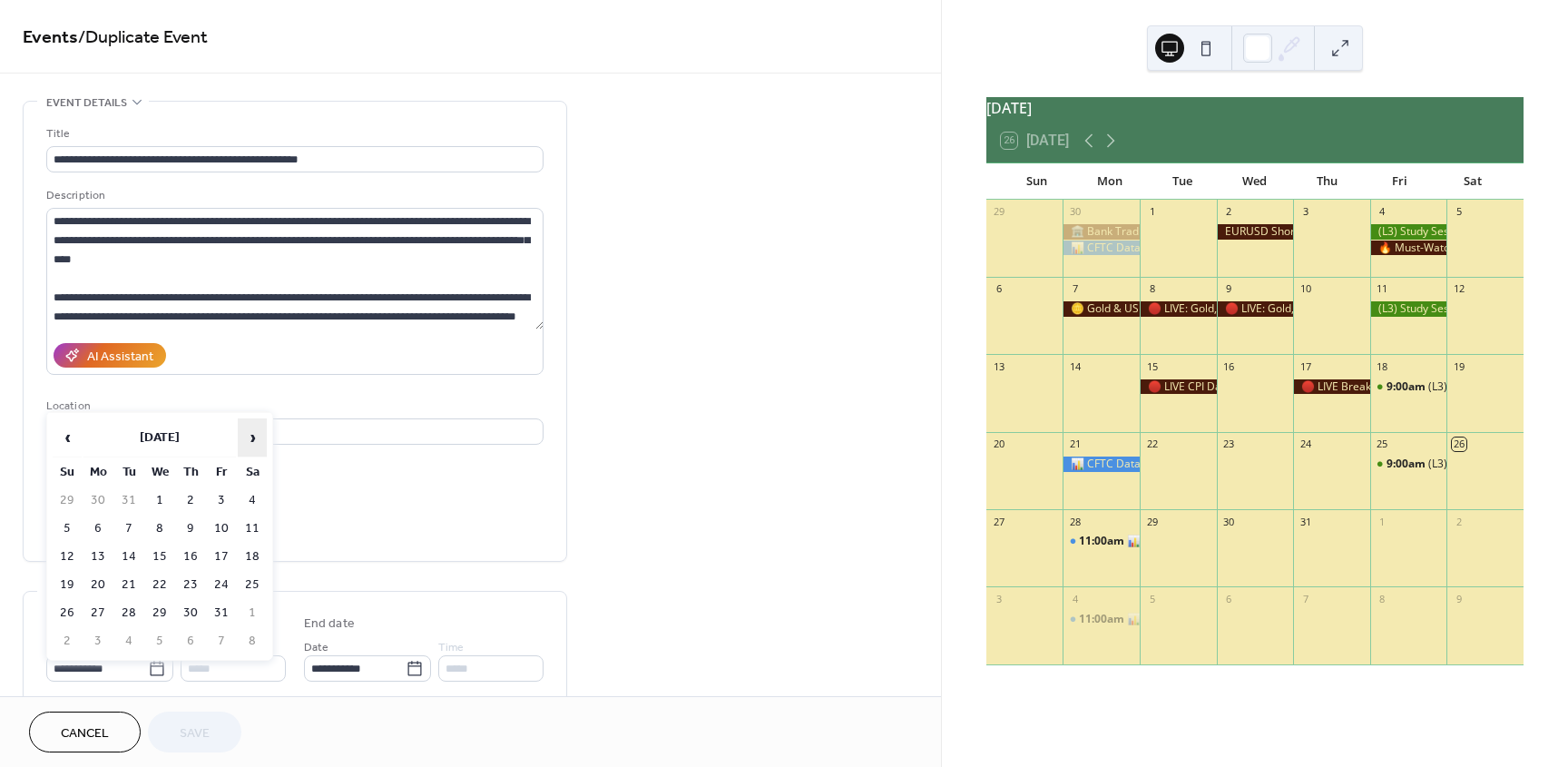 click on "›" at bounding box center [252, 438] 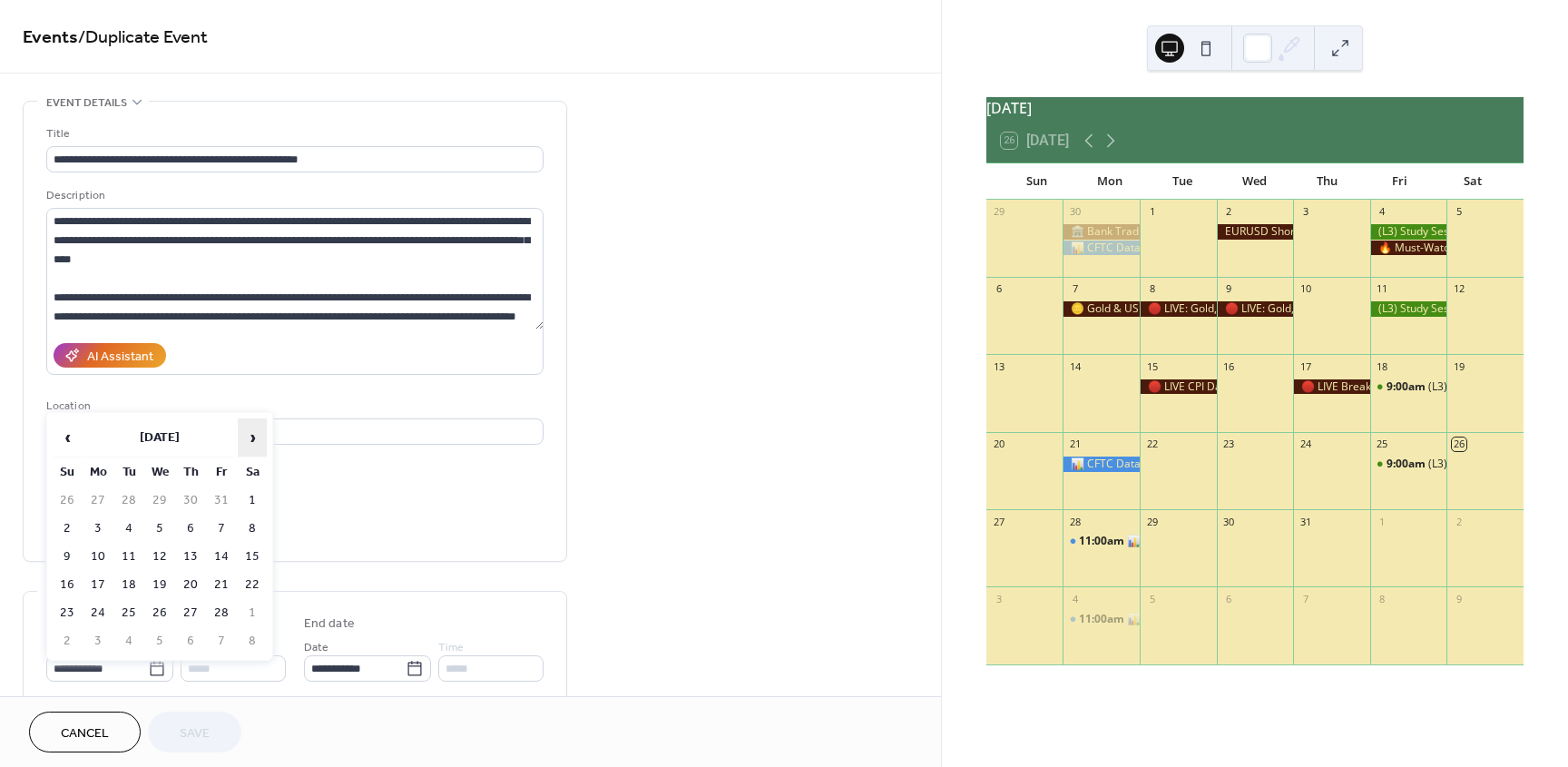 click on "›" at bounding box center (252, 438) 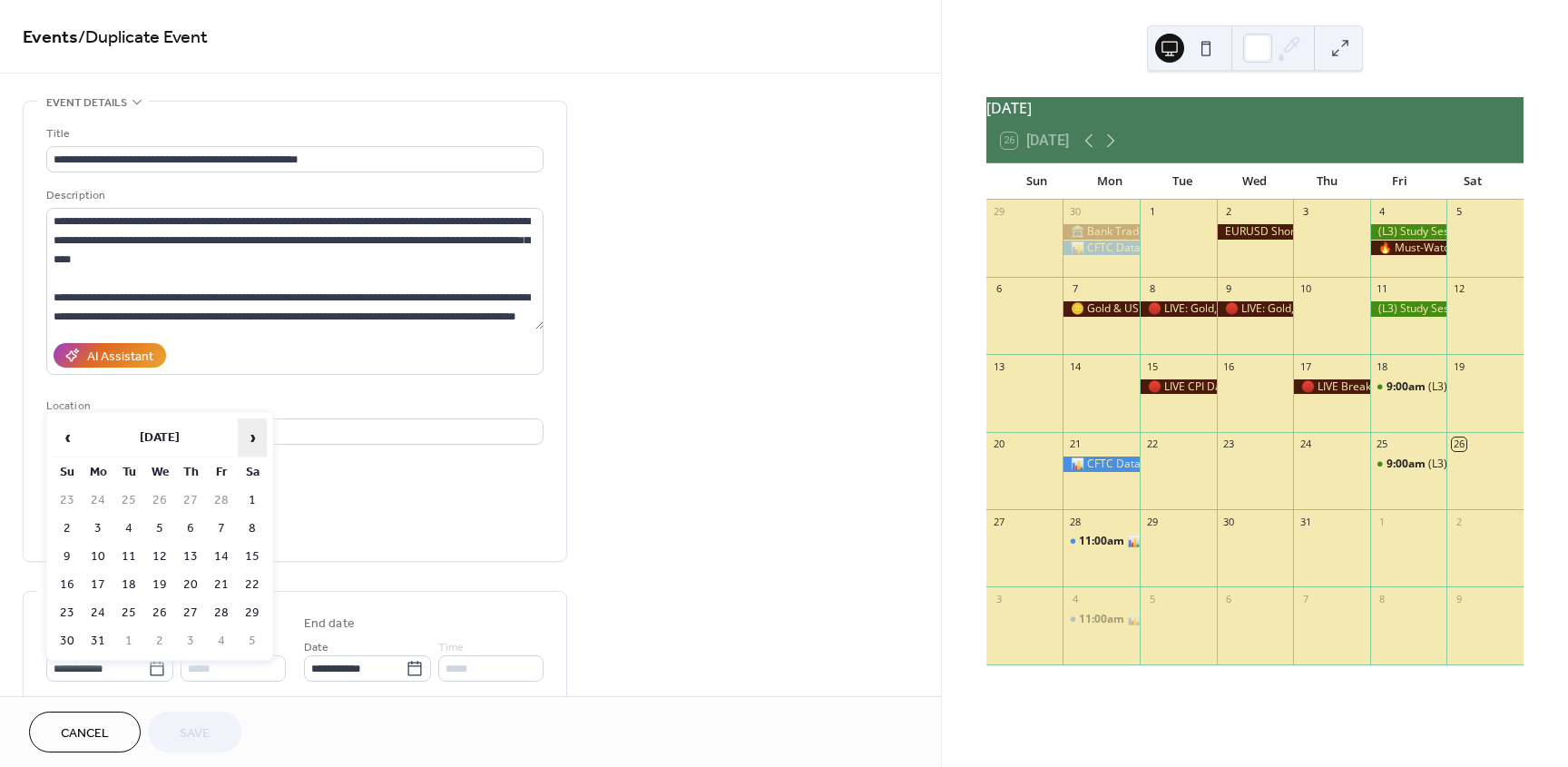 click on "›" at bounding box center [252, 438] 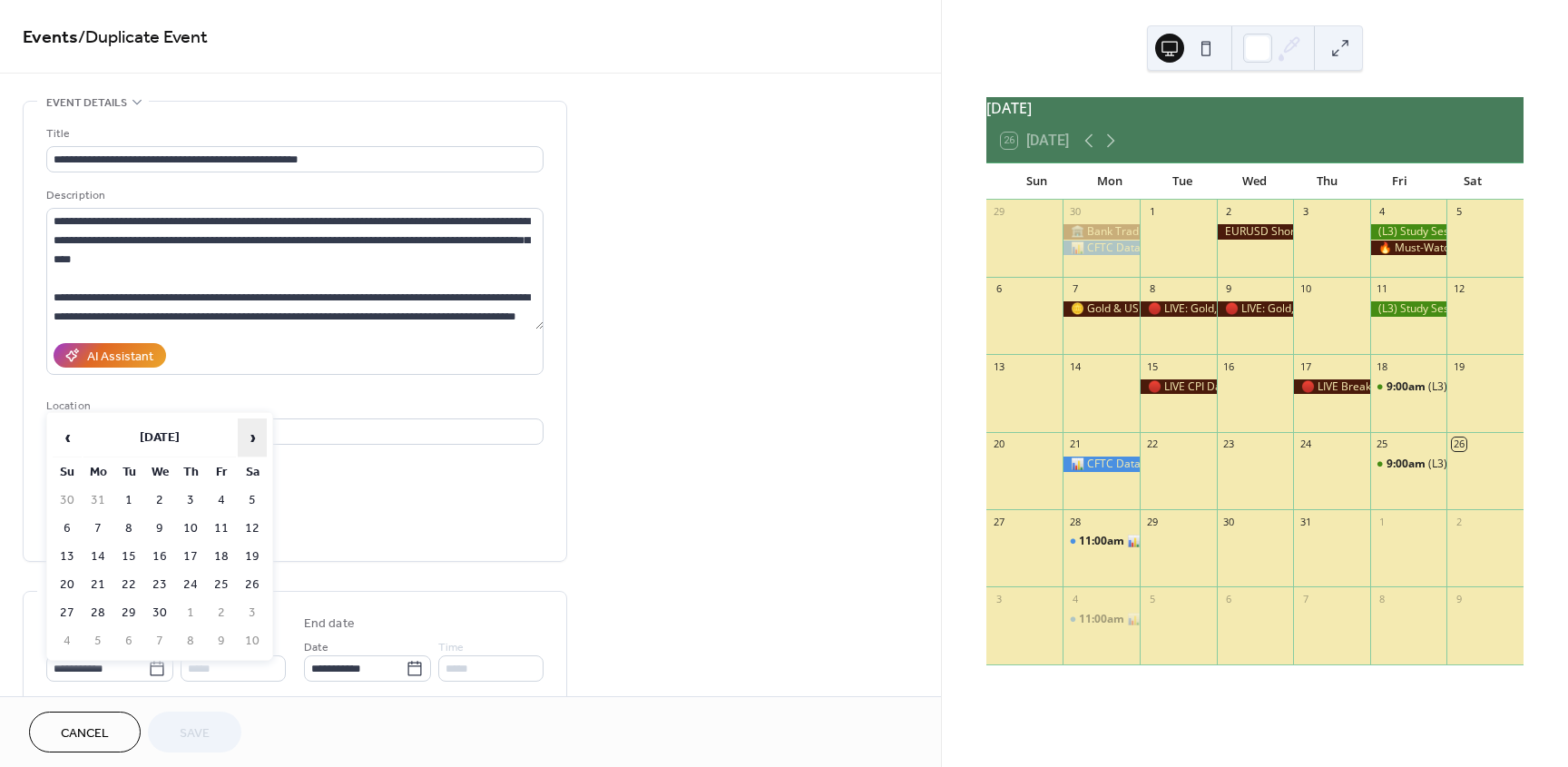 click on "›" at bounding box center (252, 438) 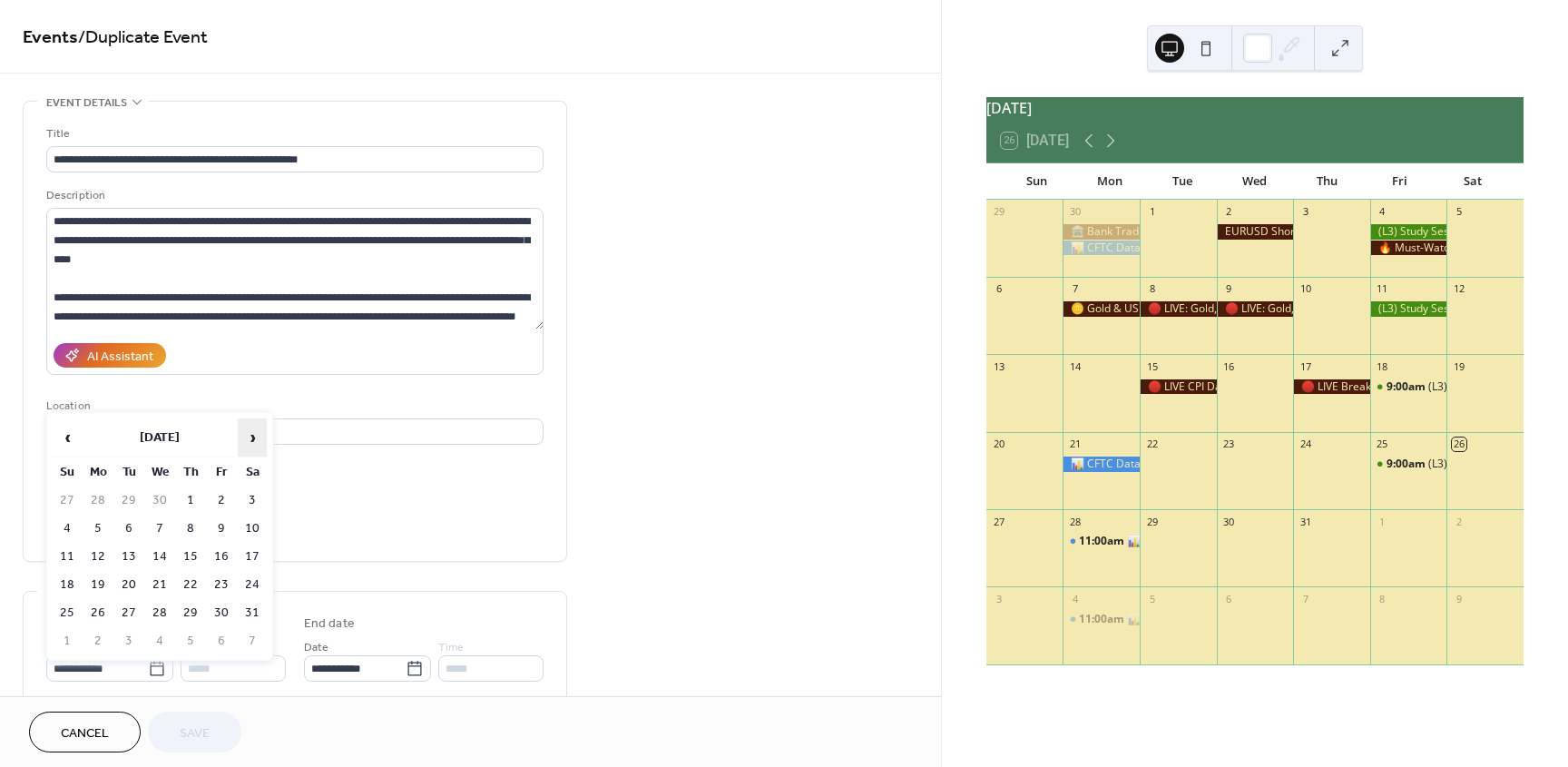 click on "›" at bounding box center [252, 438] 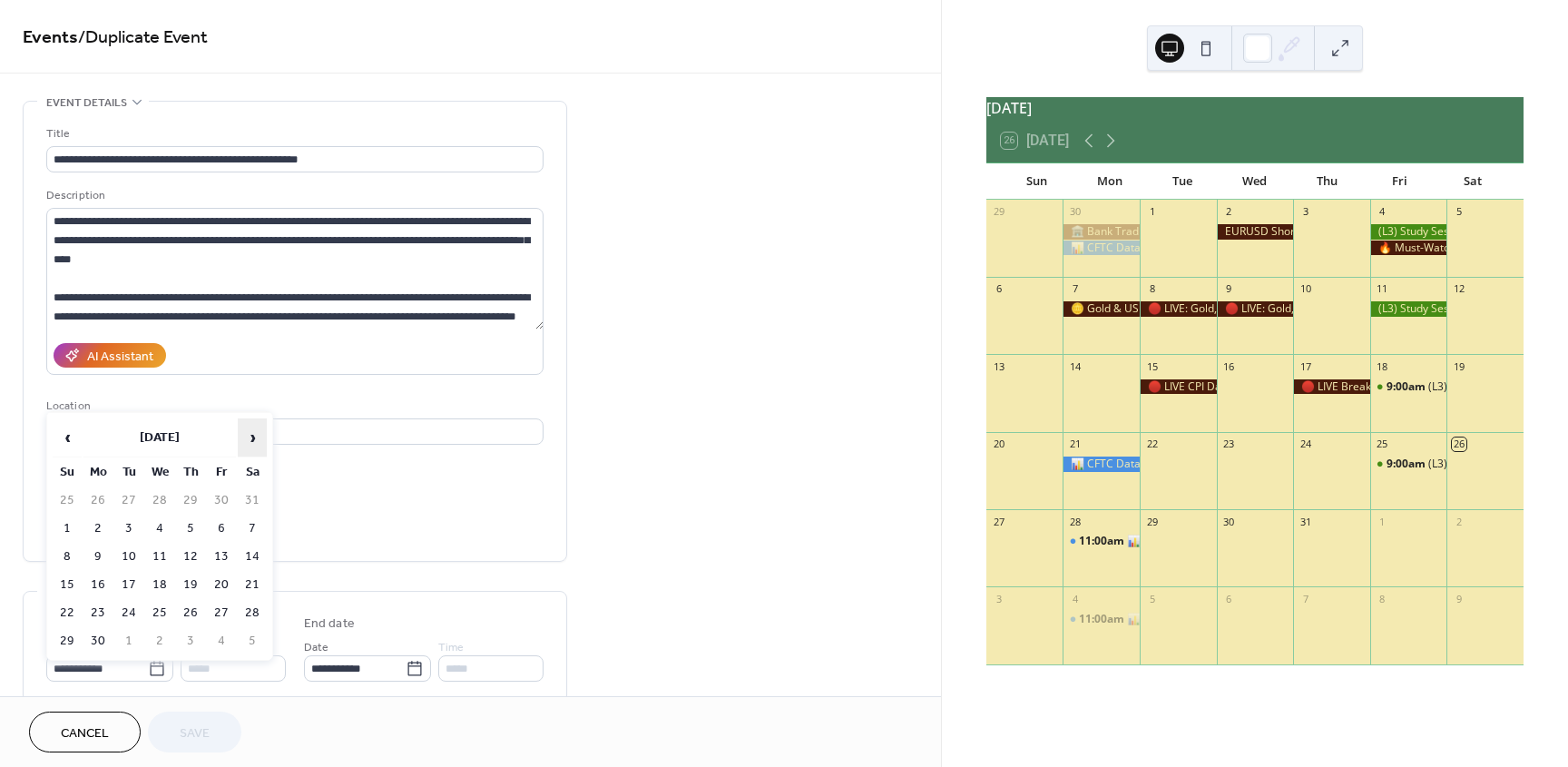 click on "›" at bounding box center [252, 438] 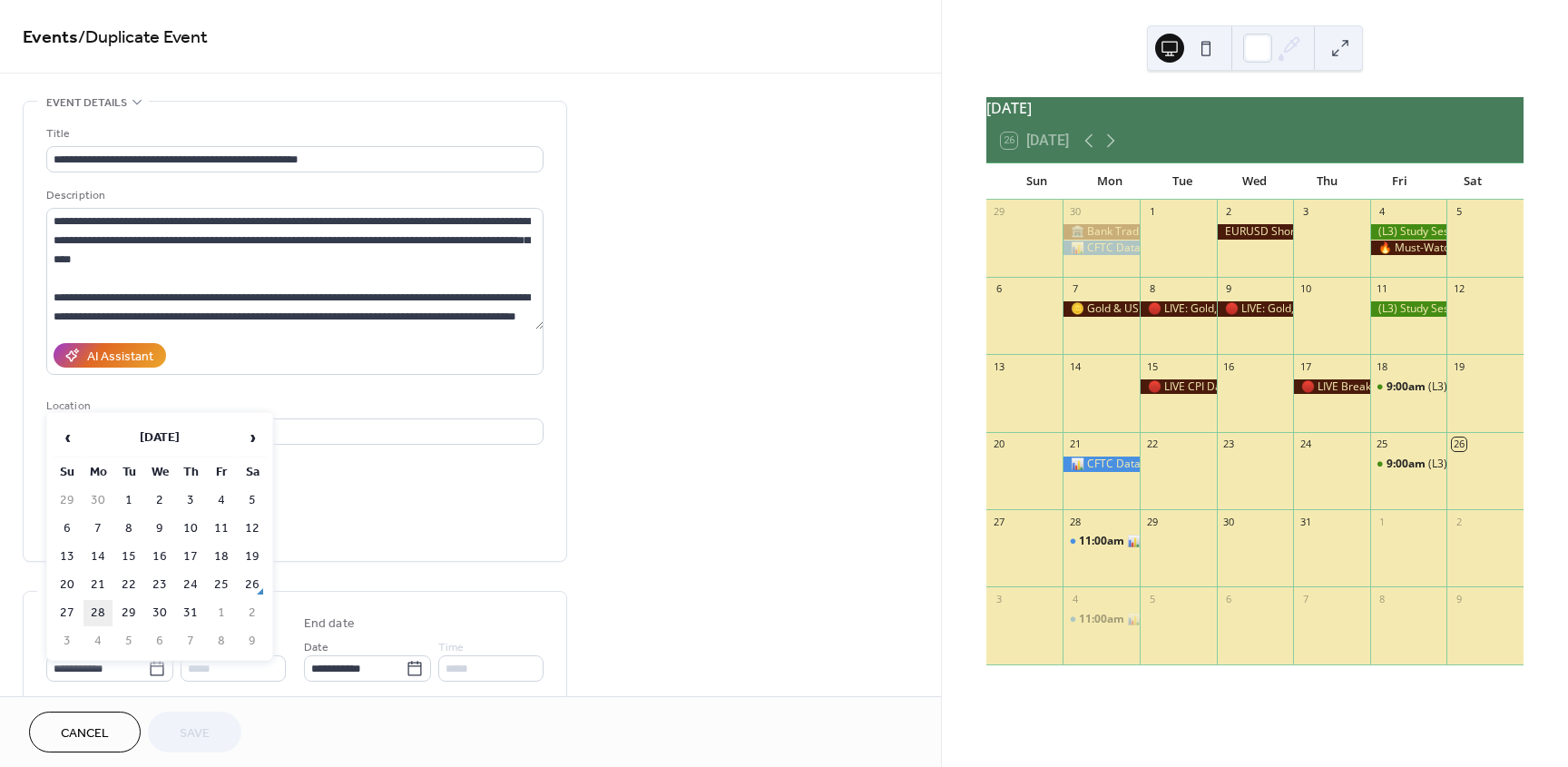 click on "28" at bounding box center (98, 613) 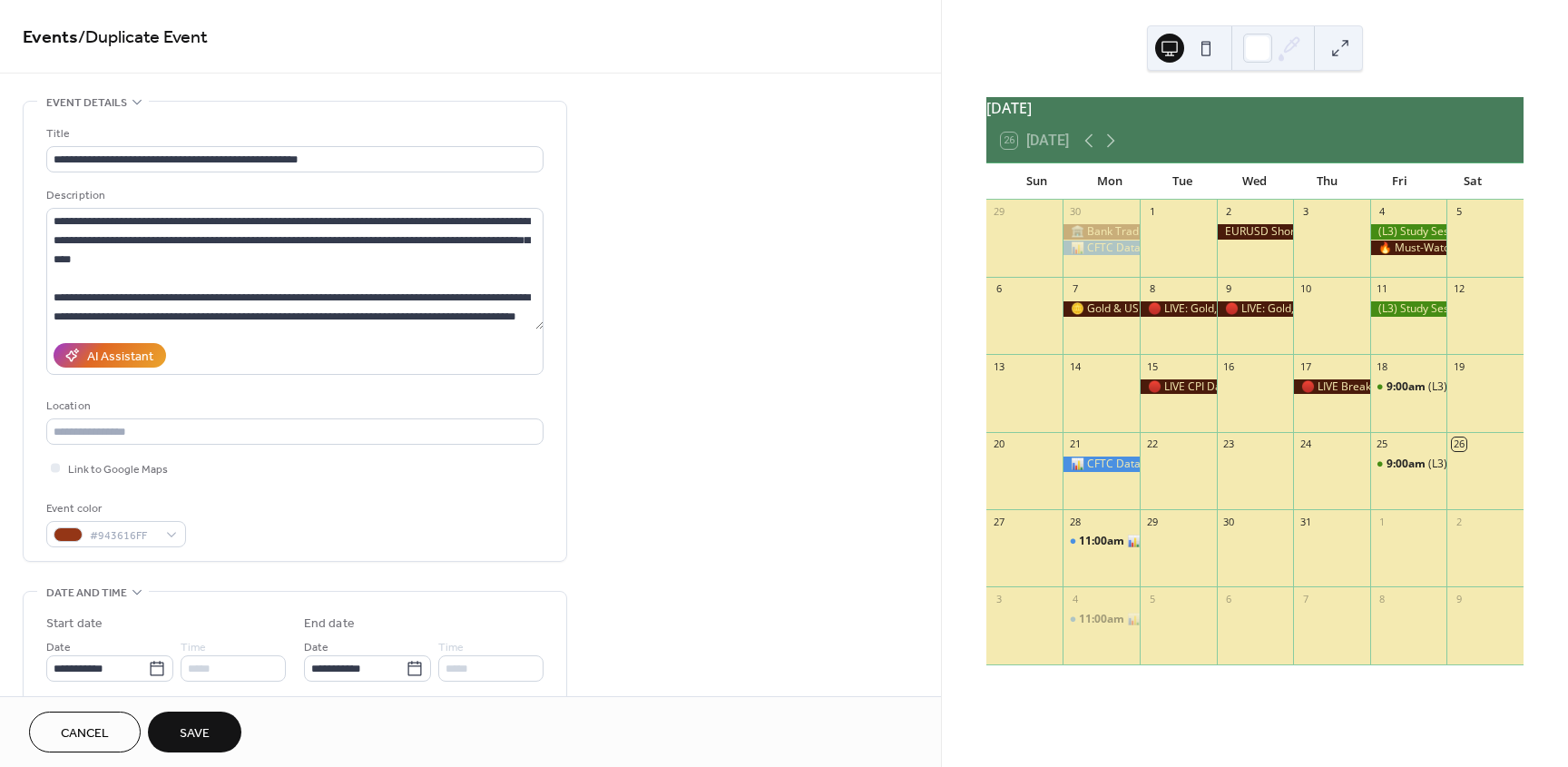 click on "*****" at bounding box center (233, 668) 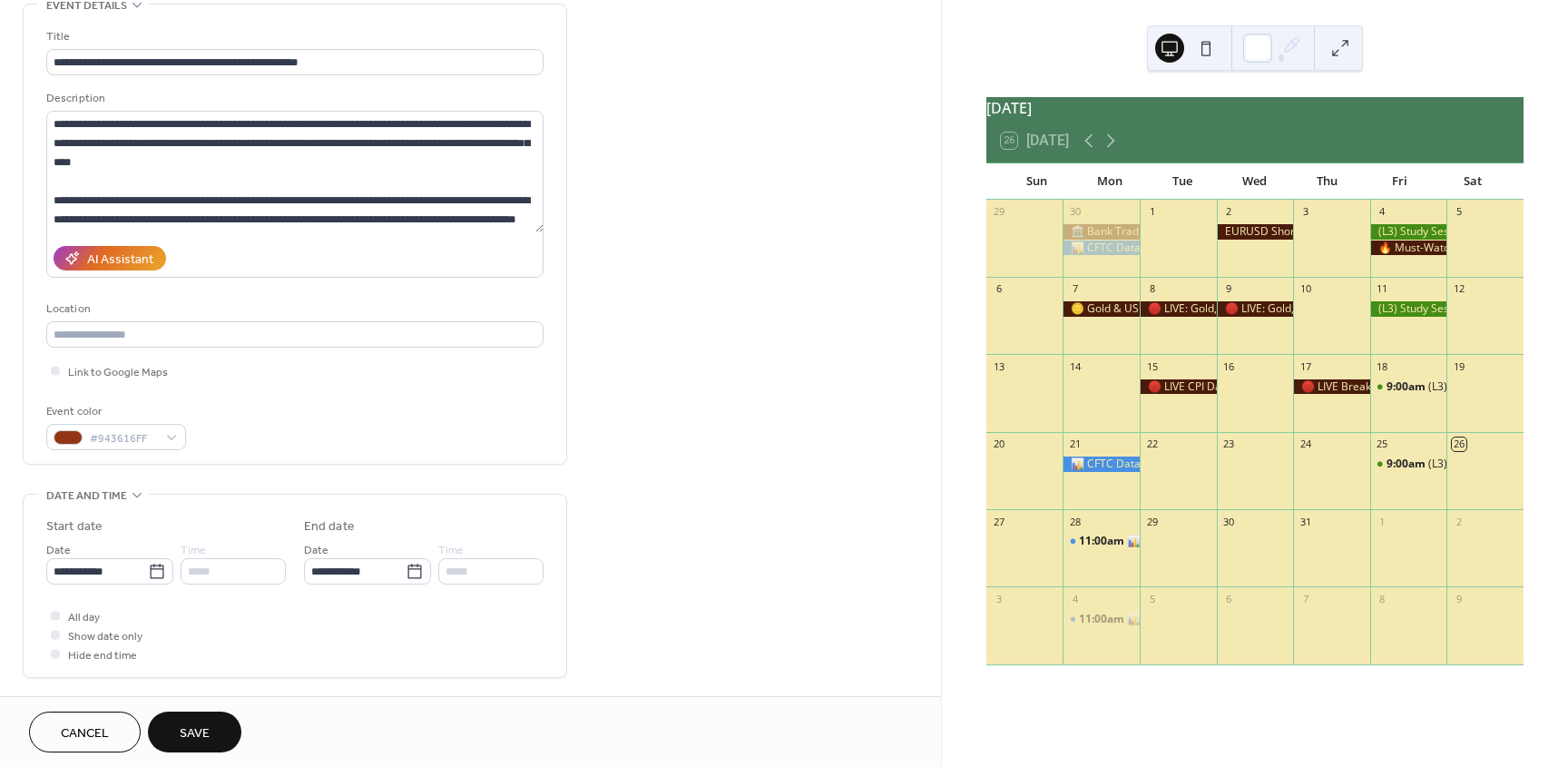 scroll, scrollTop: 109, scrollLeft: 0, axis: vertical 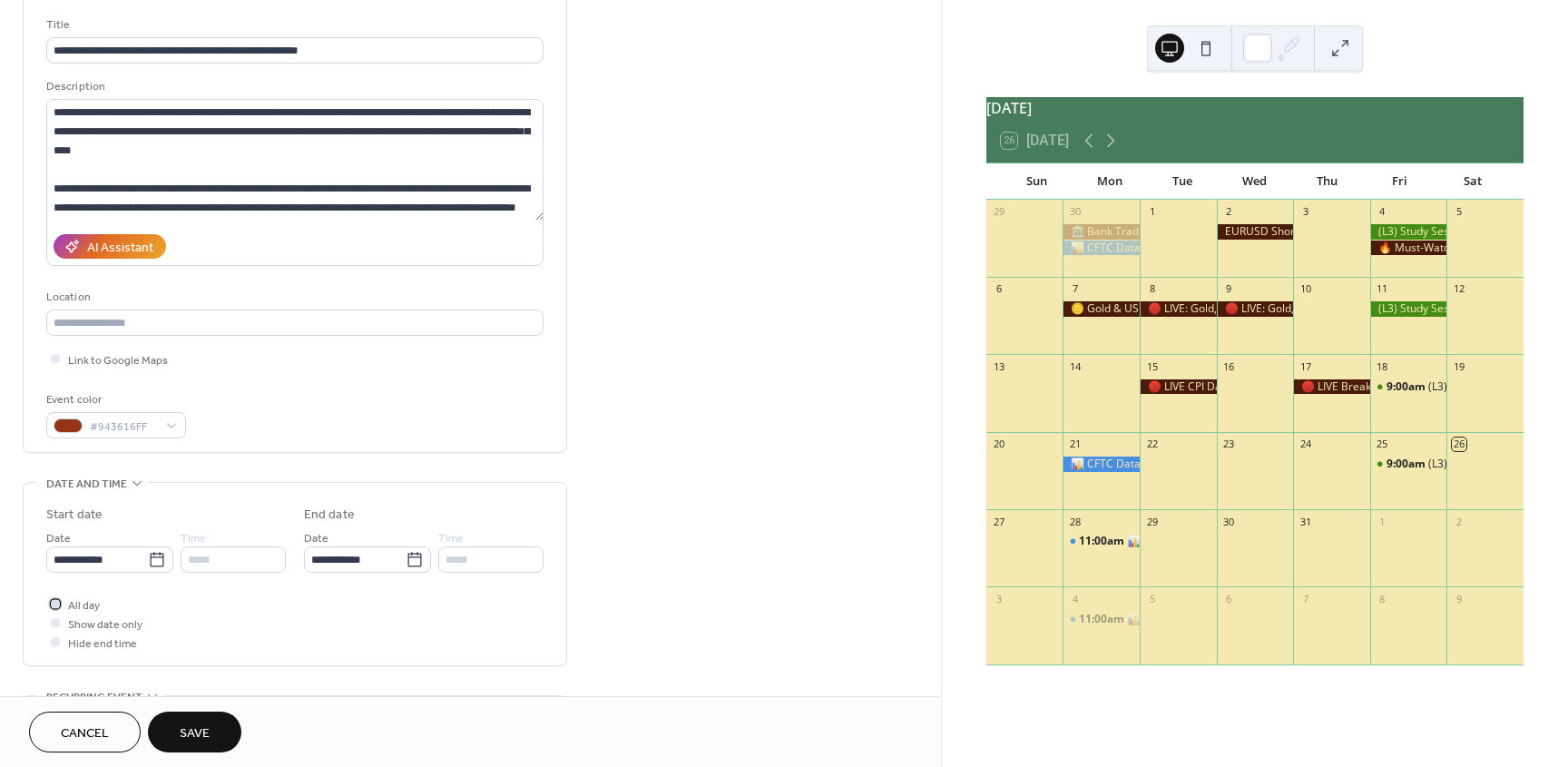click on "All day" at bounding box center (83, 605) 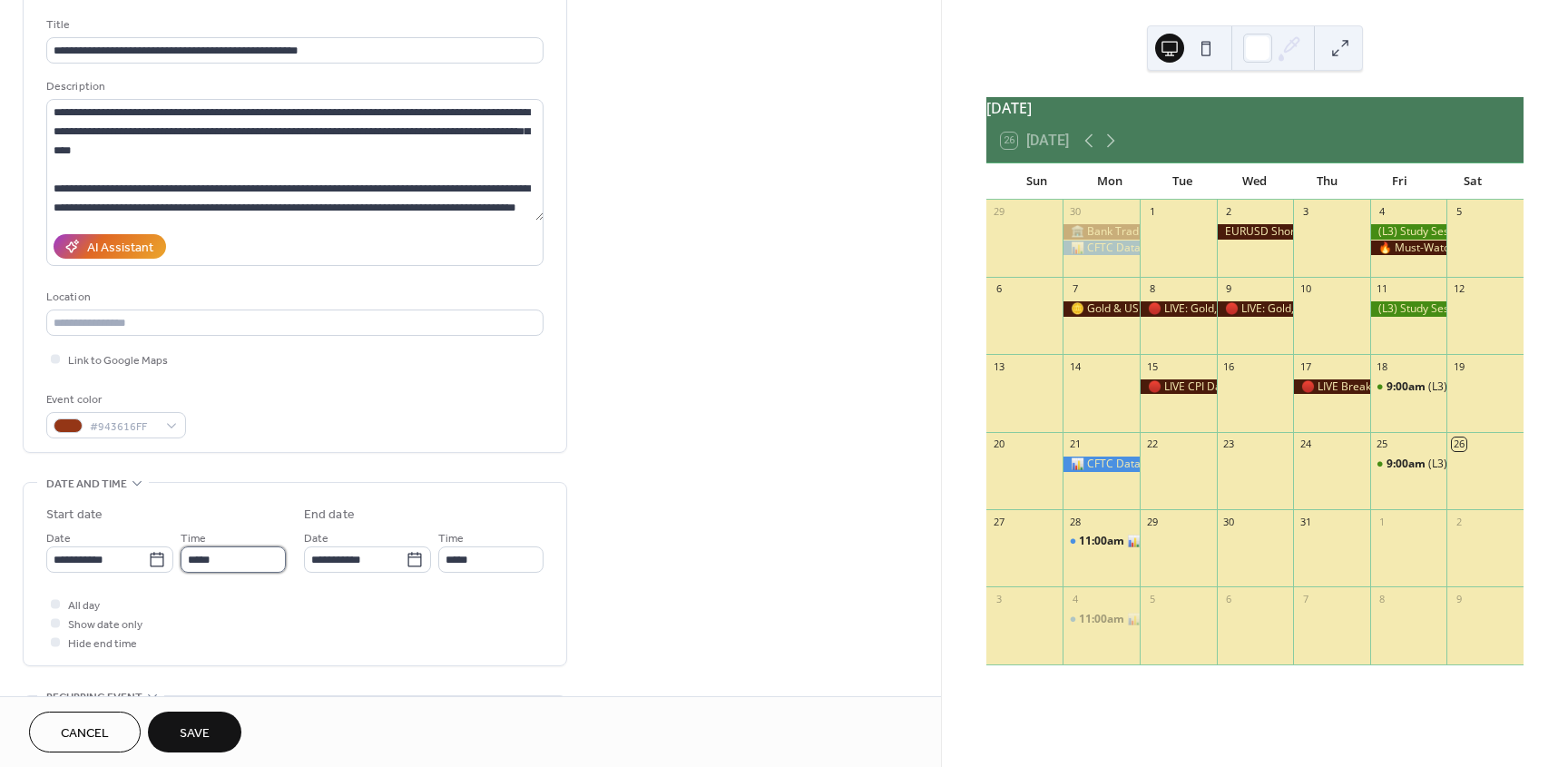 click on "*****" at bounding box center [233, 559] 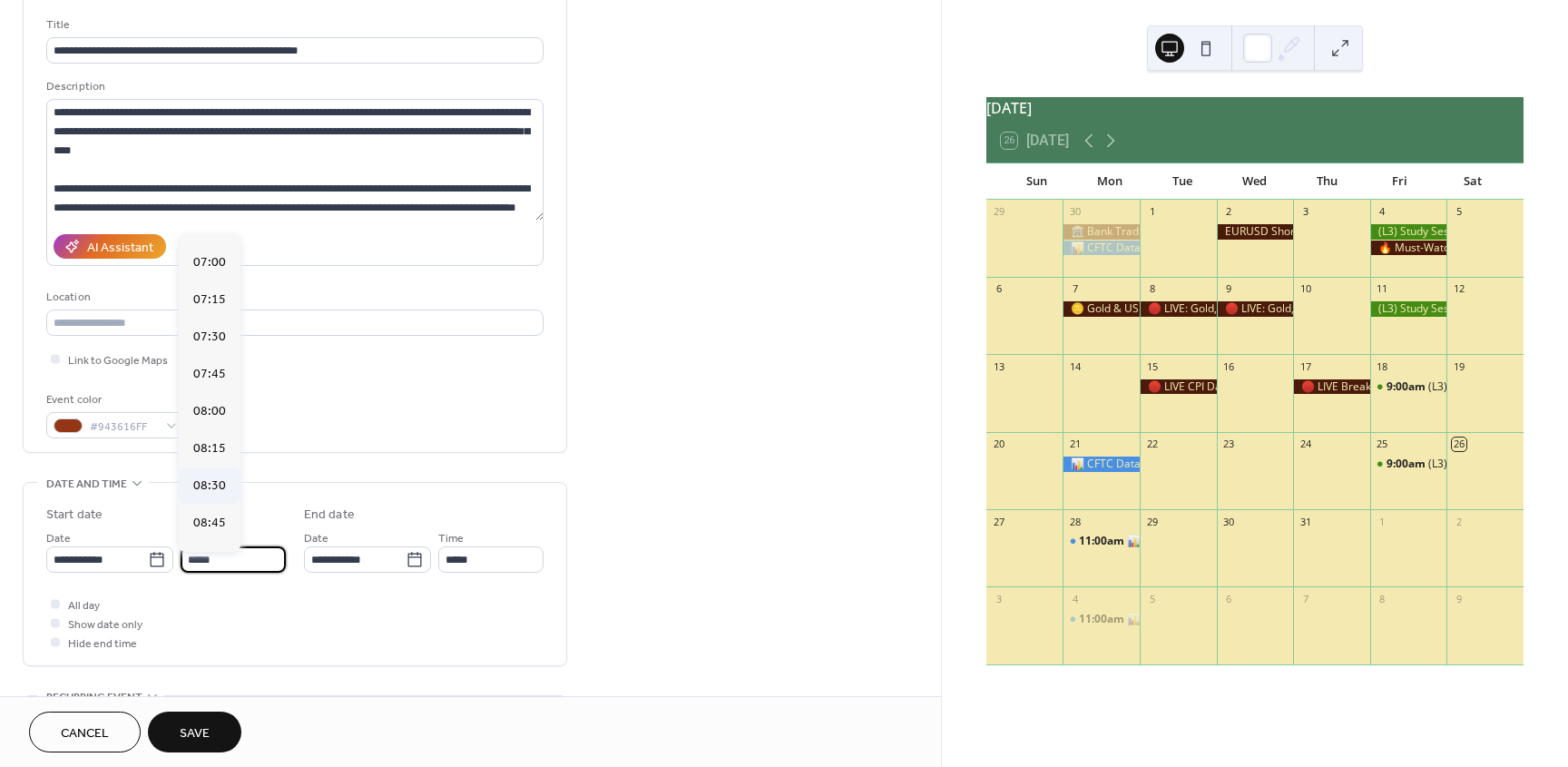 scroll, scrollTop: 1062, scrollLeft: 0, axis: vertical 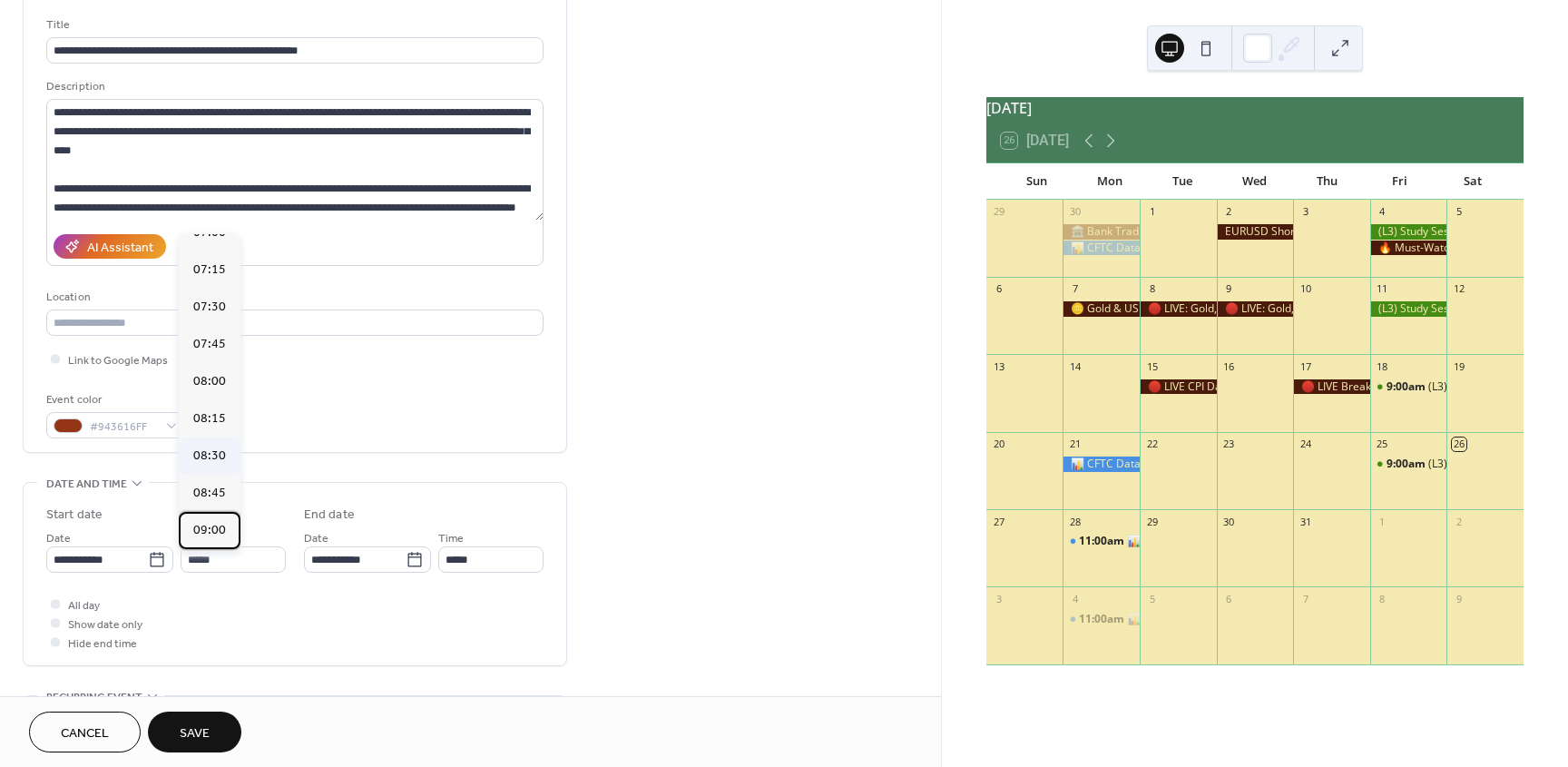 click on "09:00" at bounding box center [210, 530] 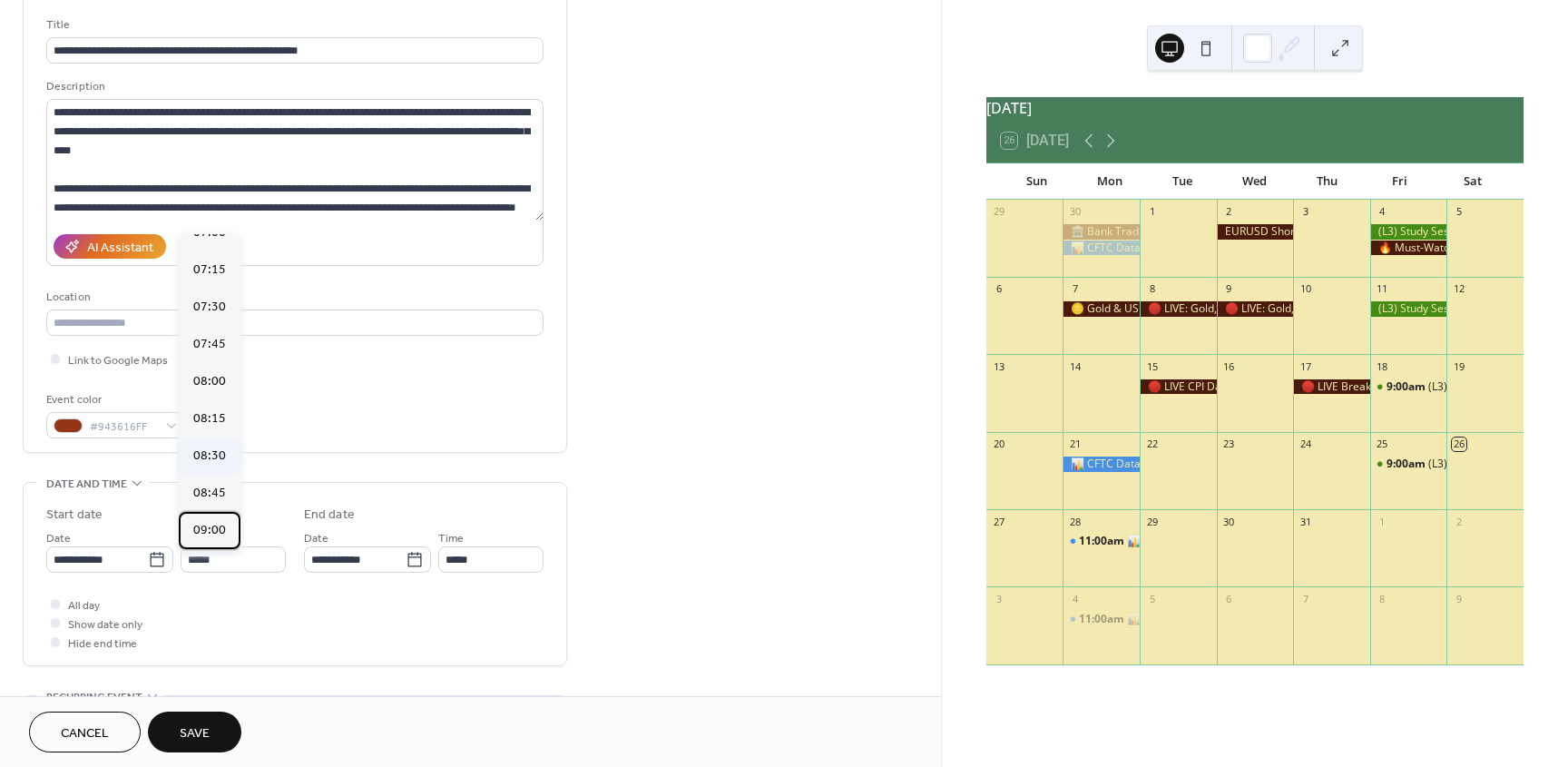 type on "*****" 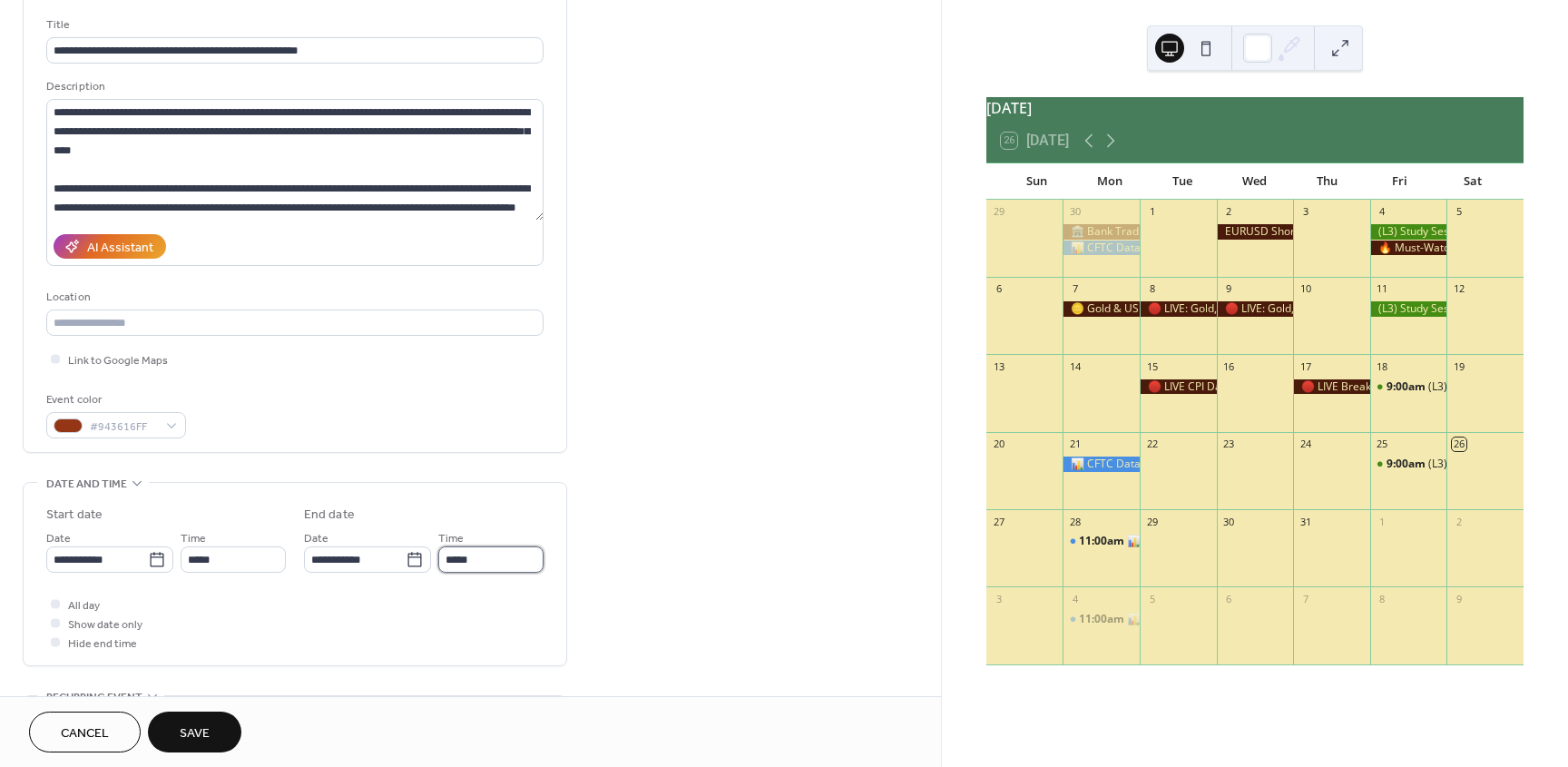 click on "*****" at bounding box center (491, 559) 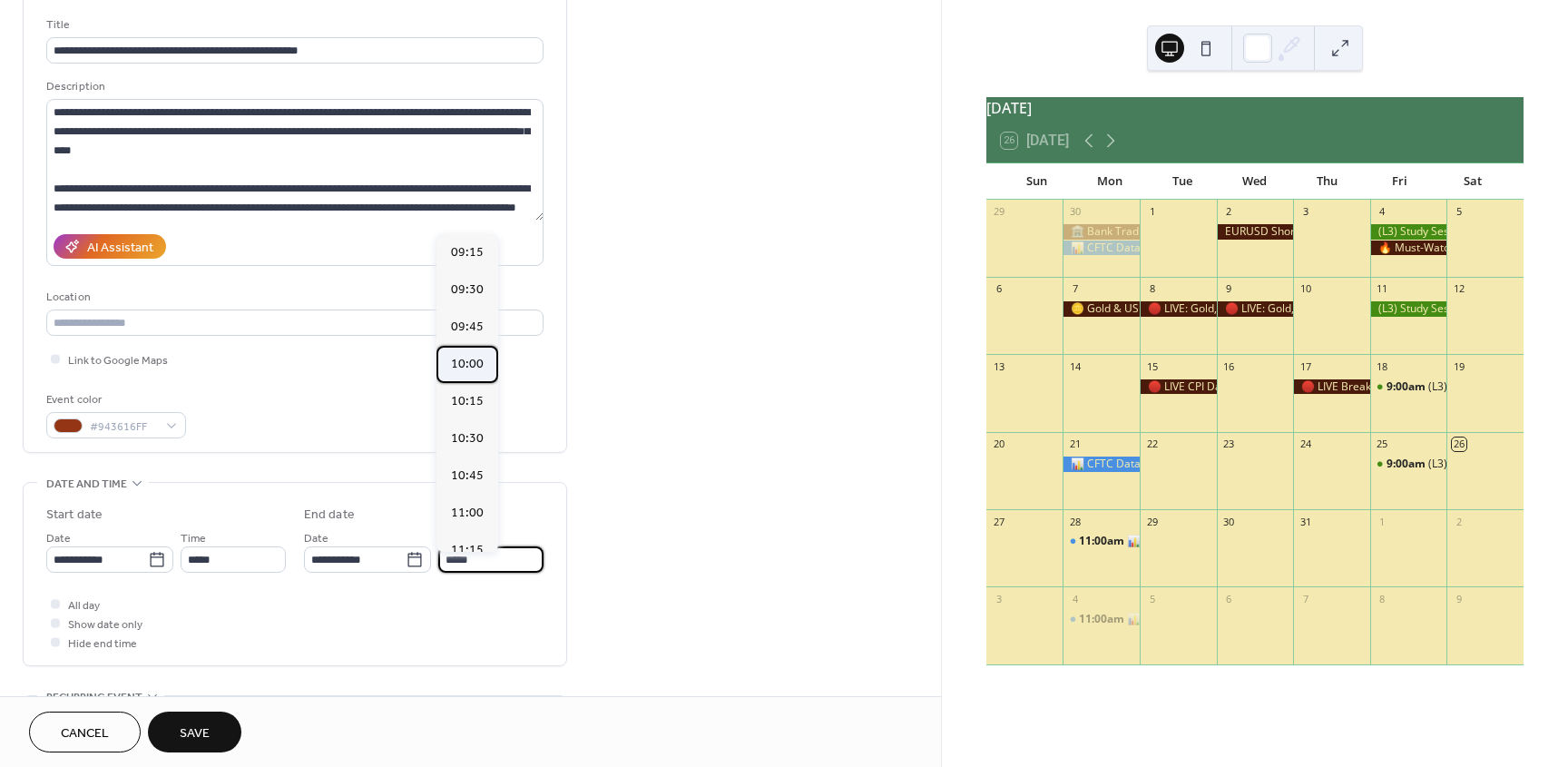 click on "10:00" at bounding box center (467, 364) 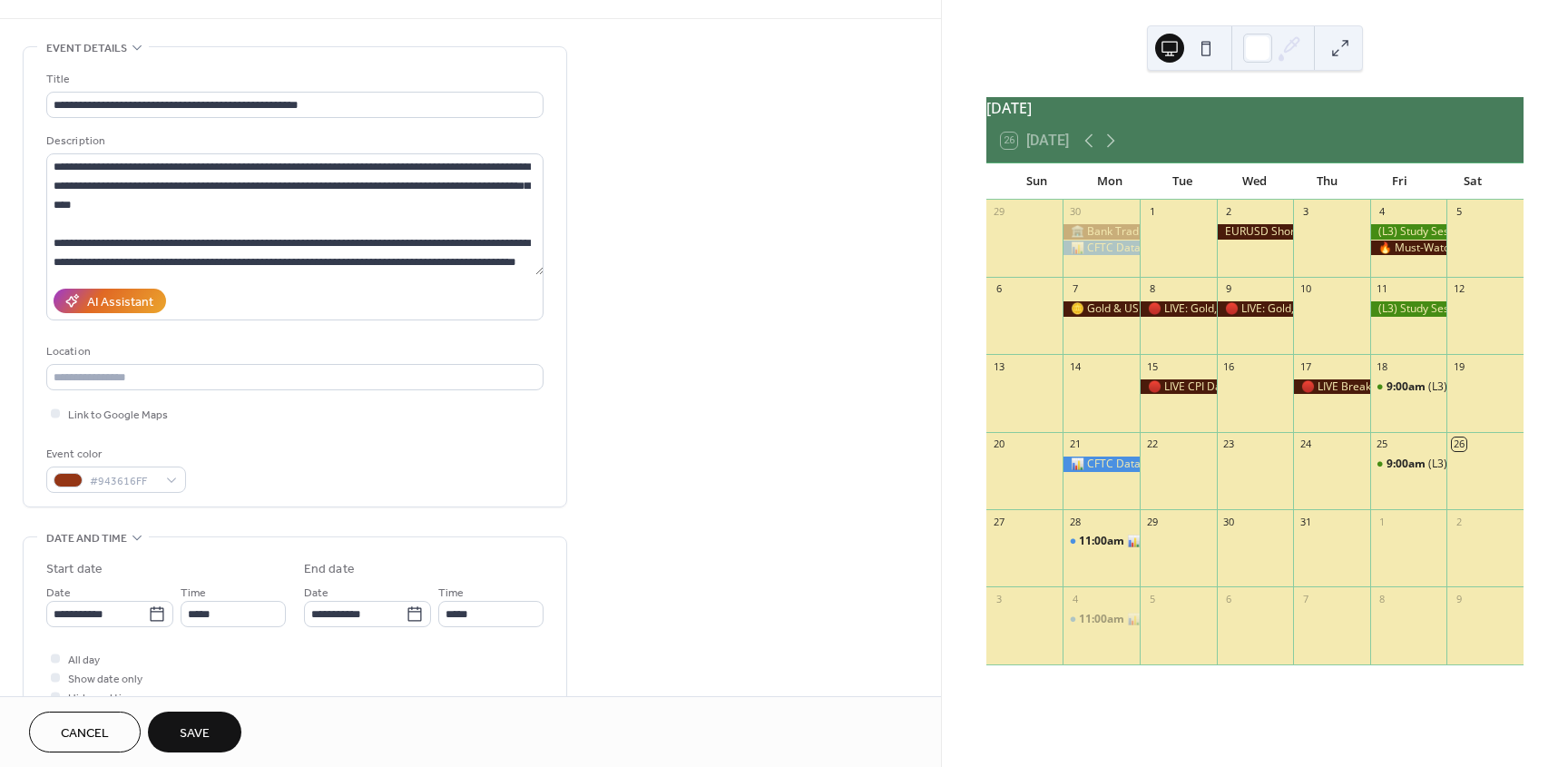 scroll, scrollTop: 0, scrollLeft: 0, axis: both 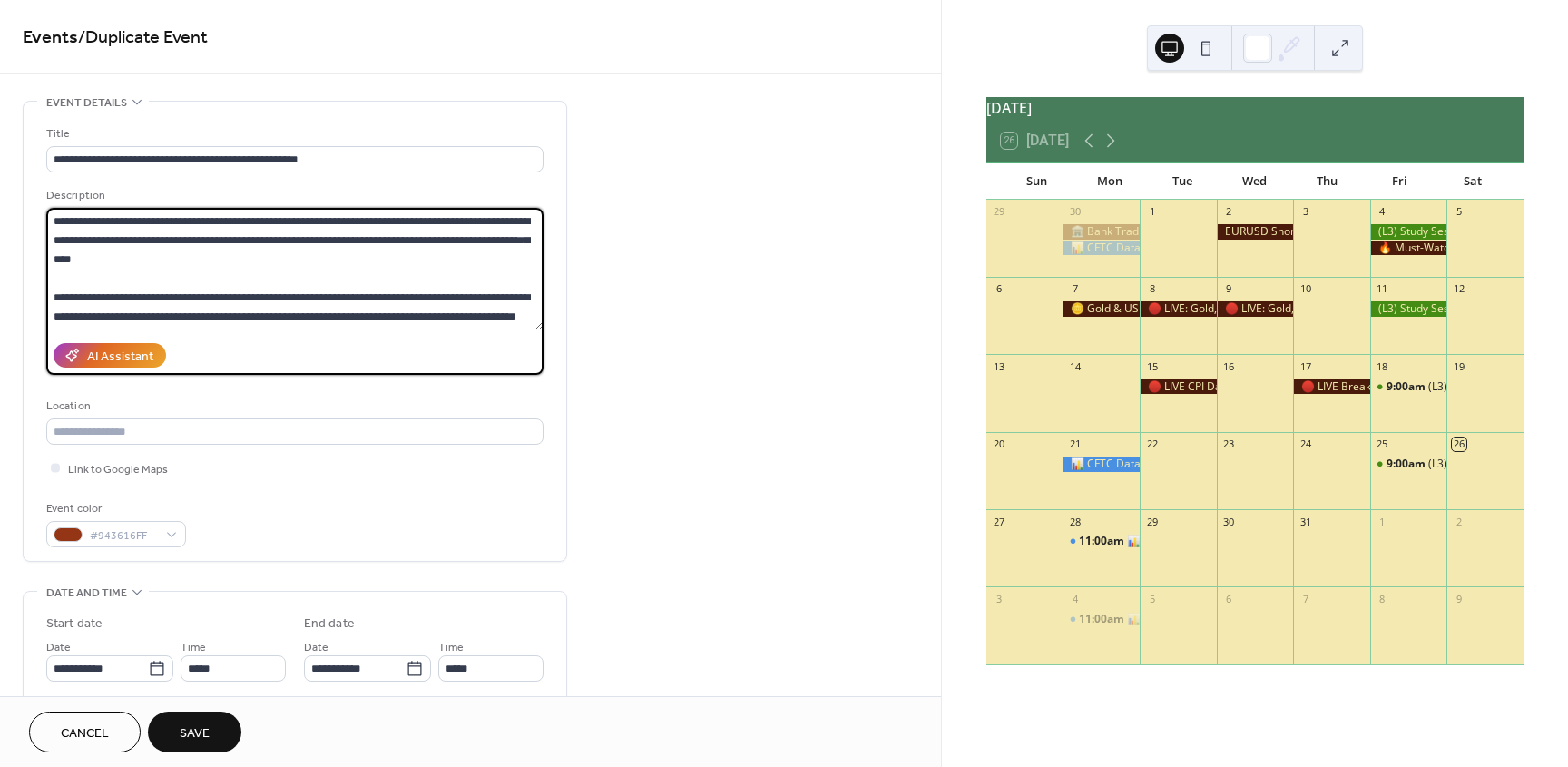 click at bounding box center (295, 269) 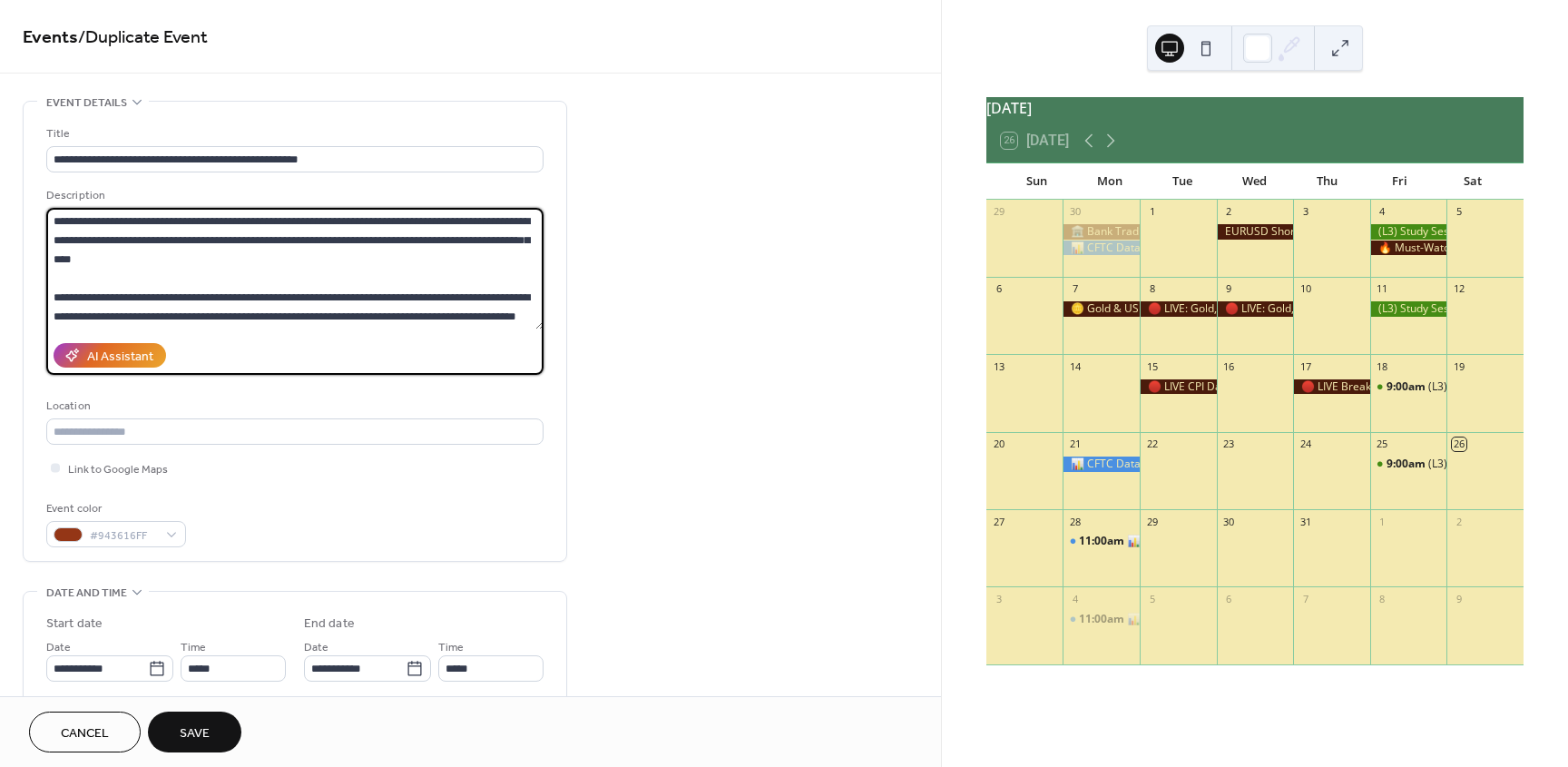 paste on "**********" 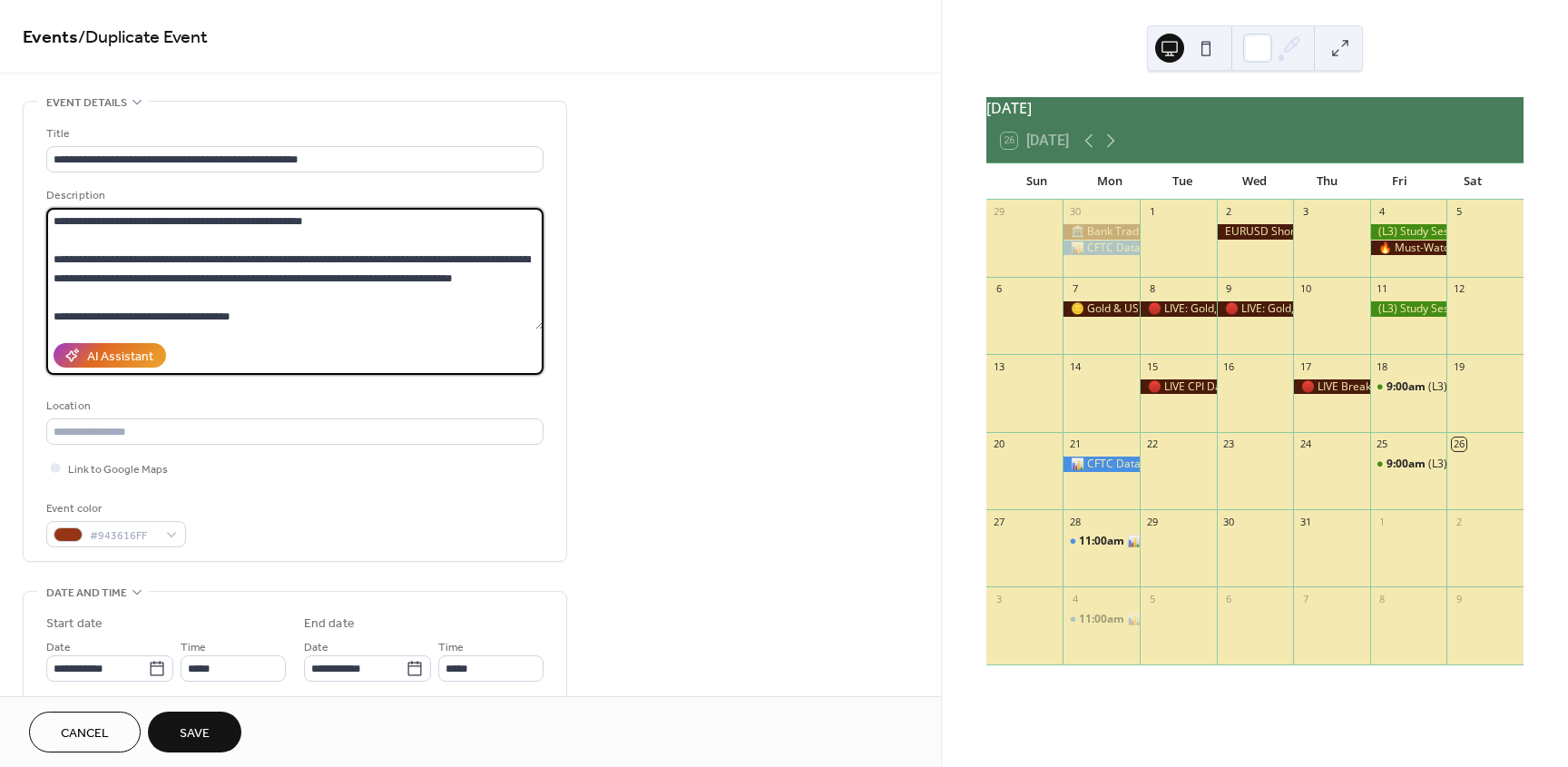 scroll, scrollTop: 283, scrollLeft: 0, axis: vertical 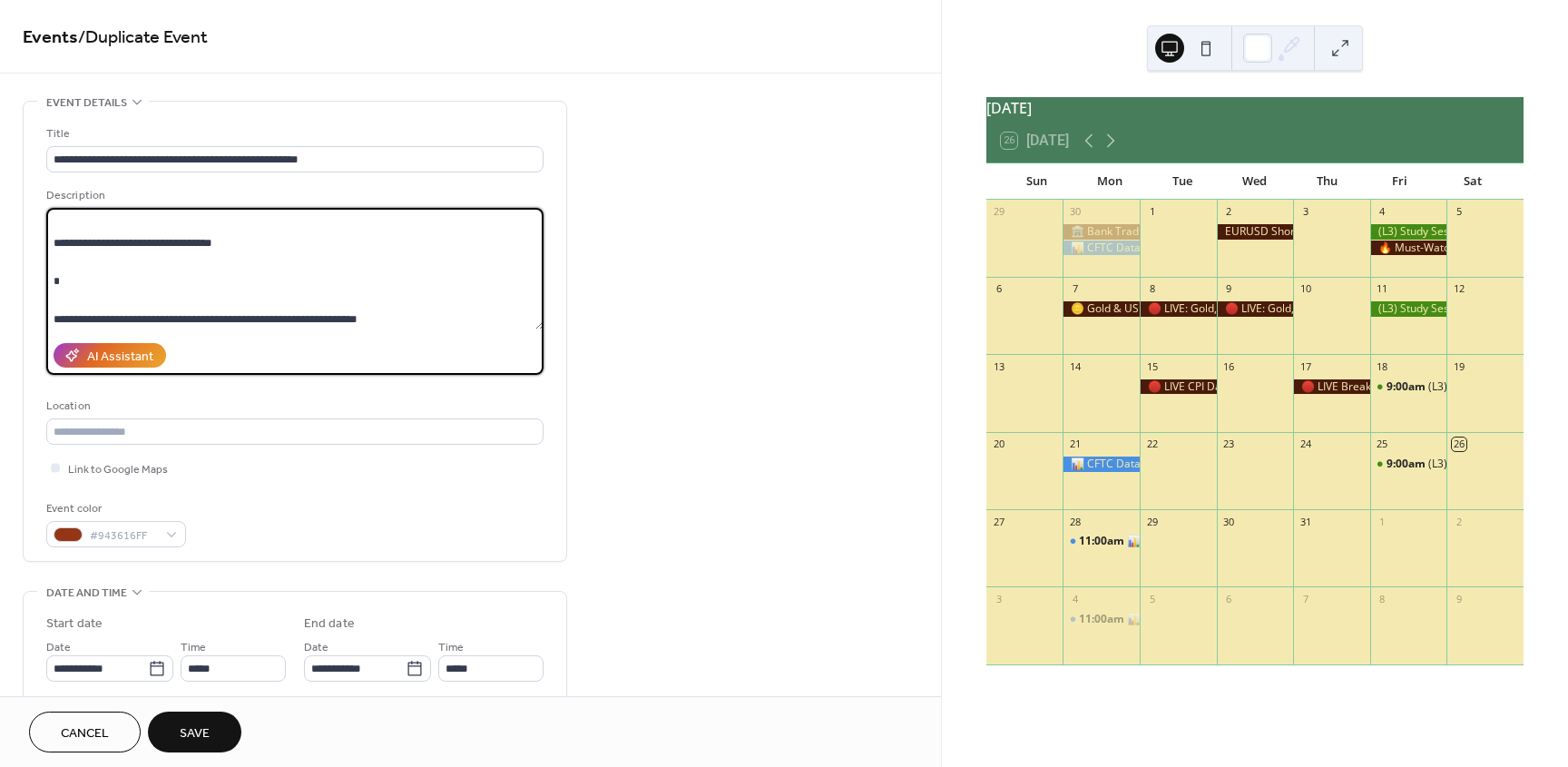 click on "**********" at bounding box center (295, 269) 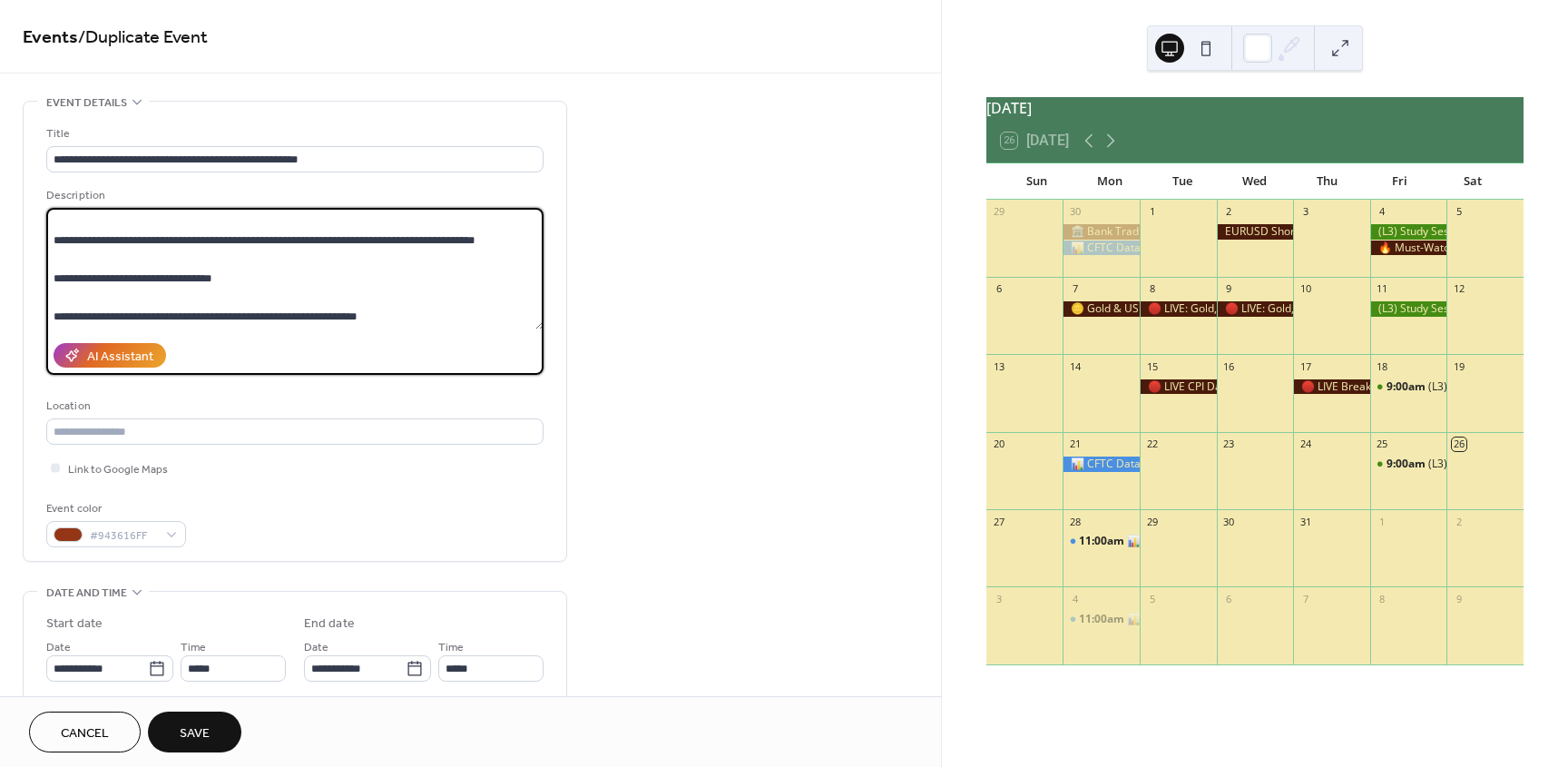 scroll, scrollTop: 248, scrollLeft: 0, axis: vertical 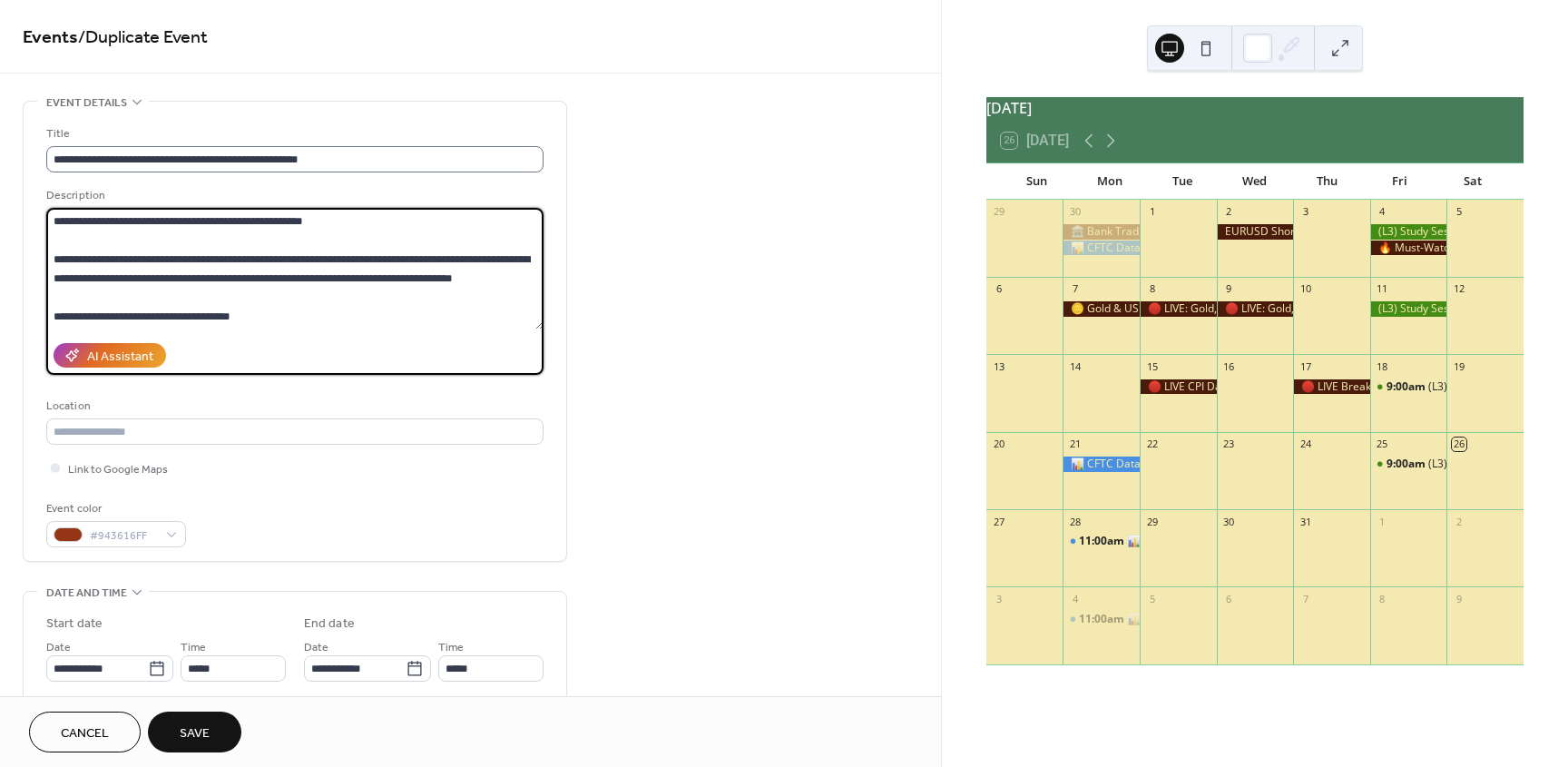type on "**********" 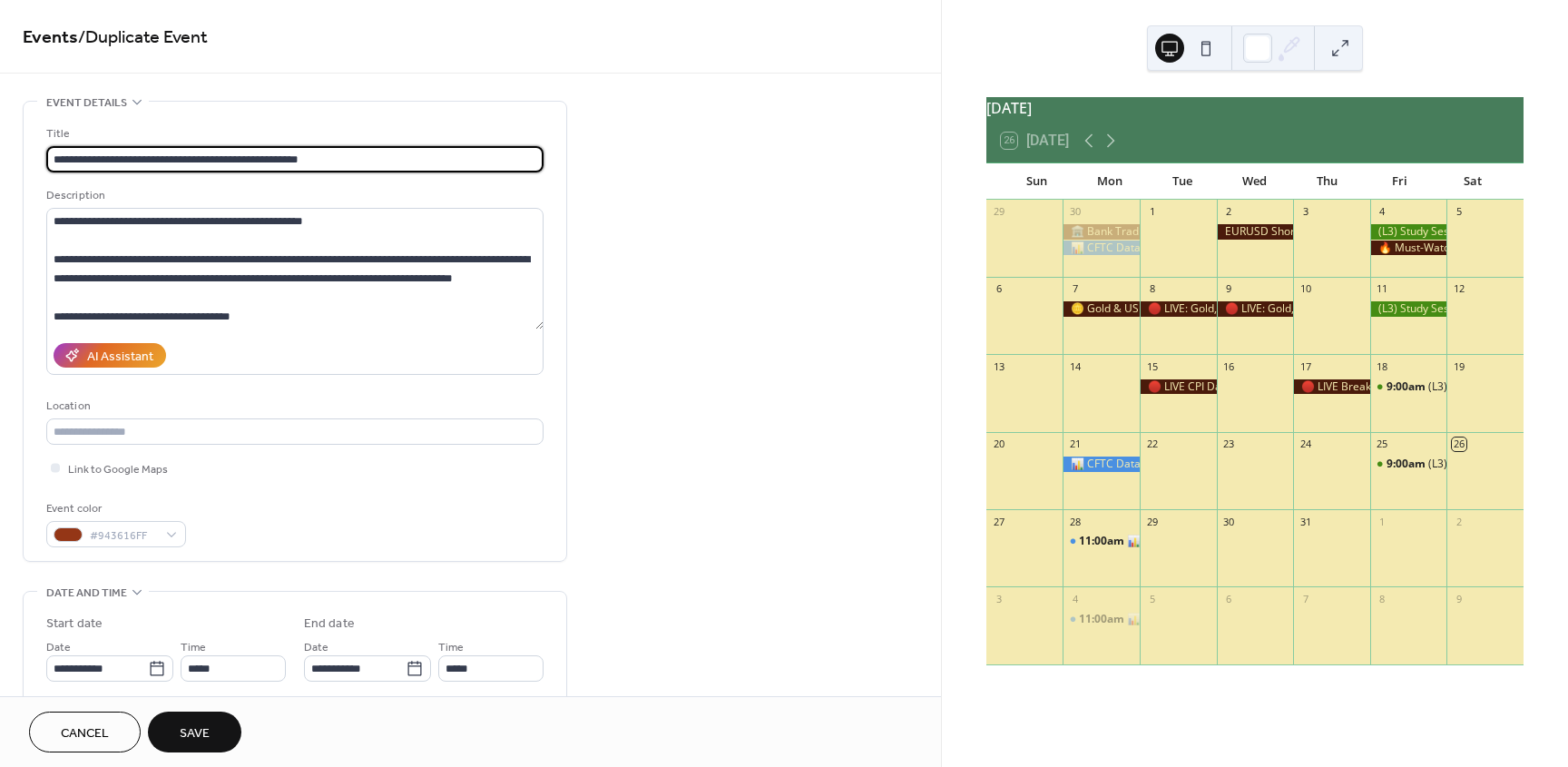 click on "**********" at bounding box center (295, 159) 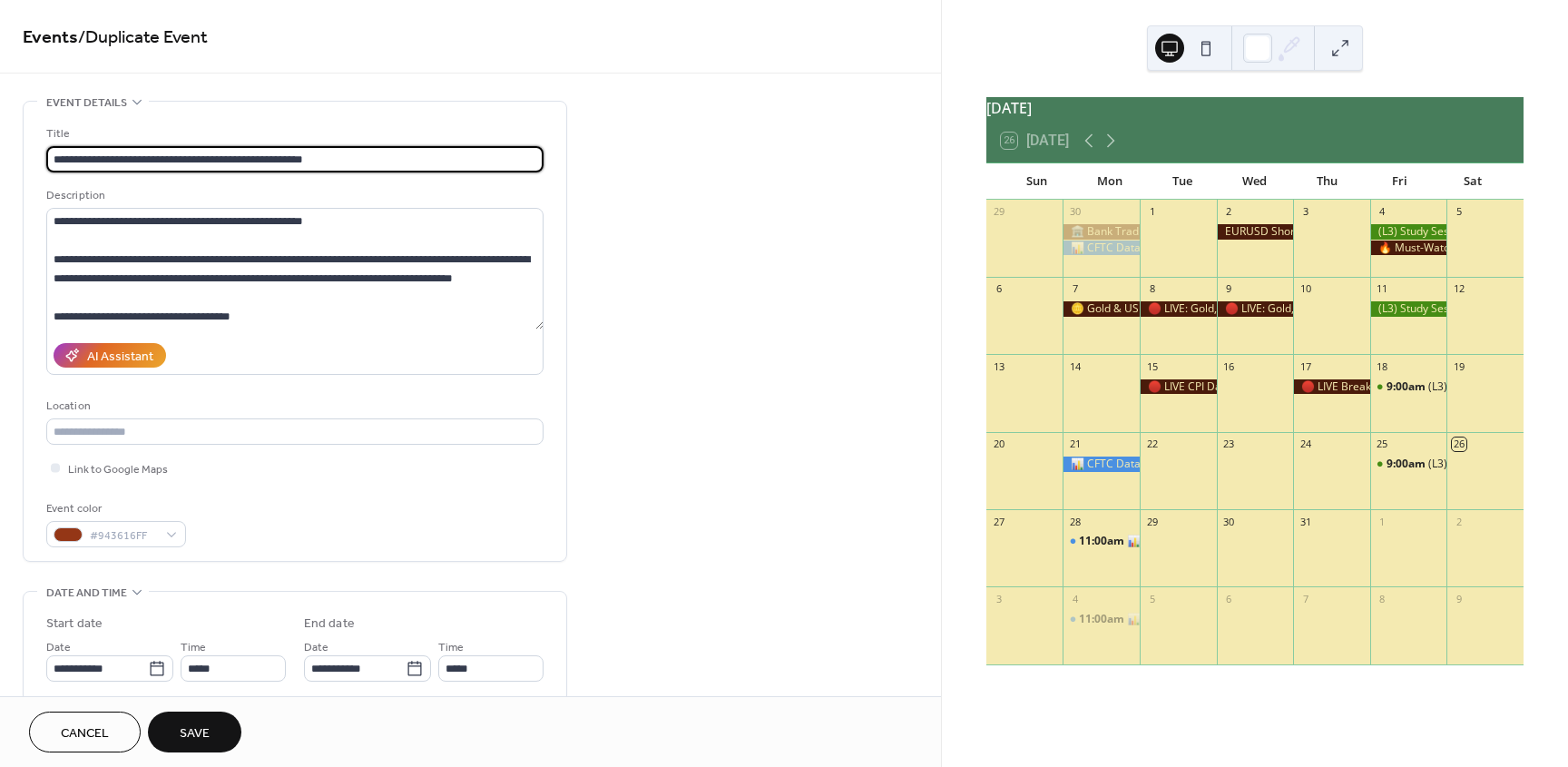 drag, startPoint x: 251, startPoint y: 162, endPoint x: 516, endPoint y: 172, distance: 265.18861 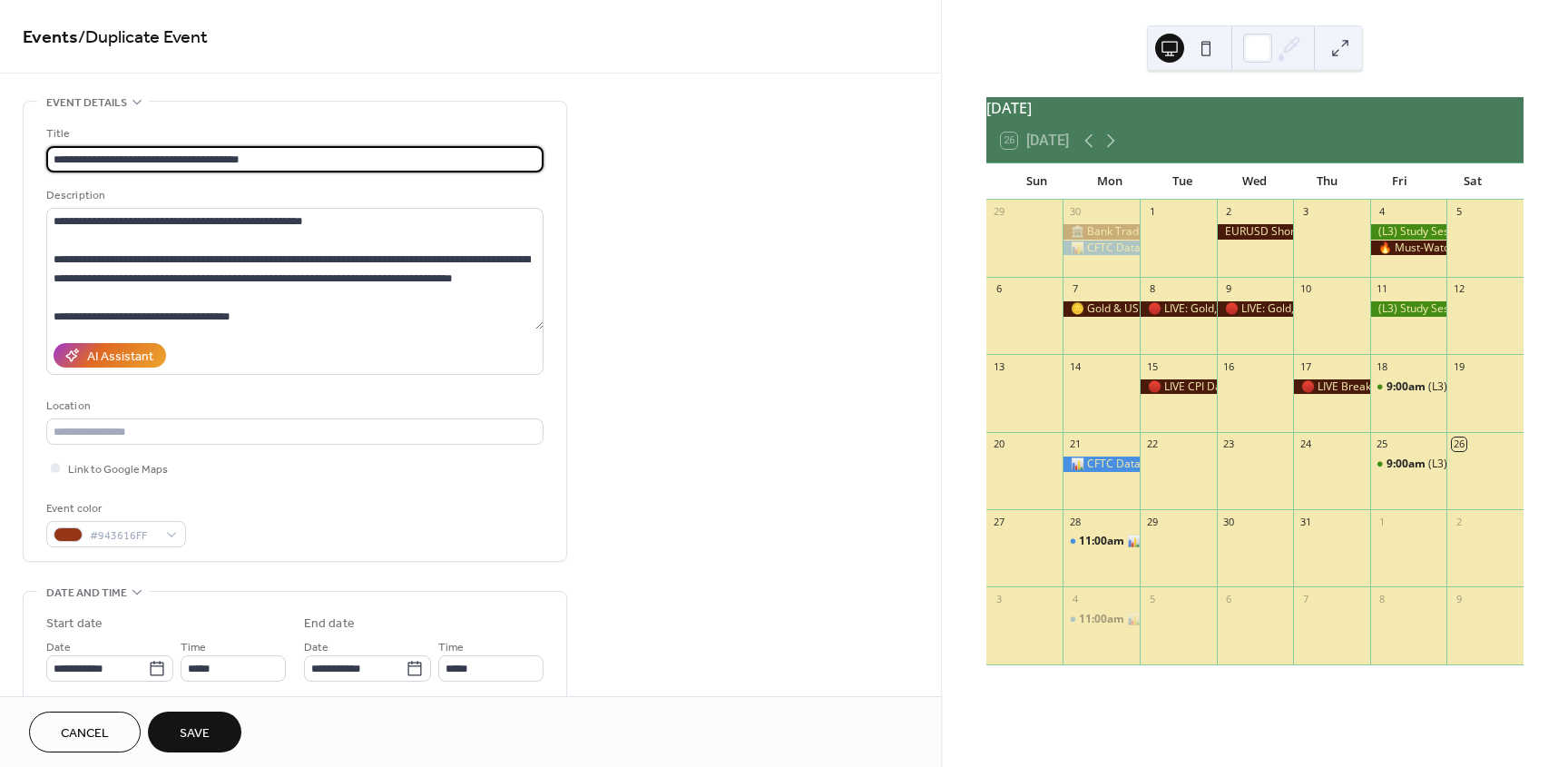 type on "**********" 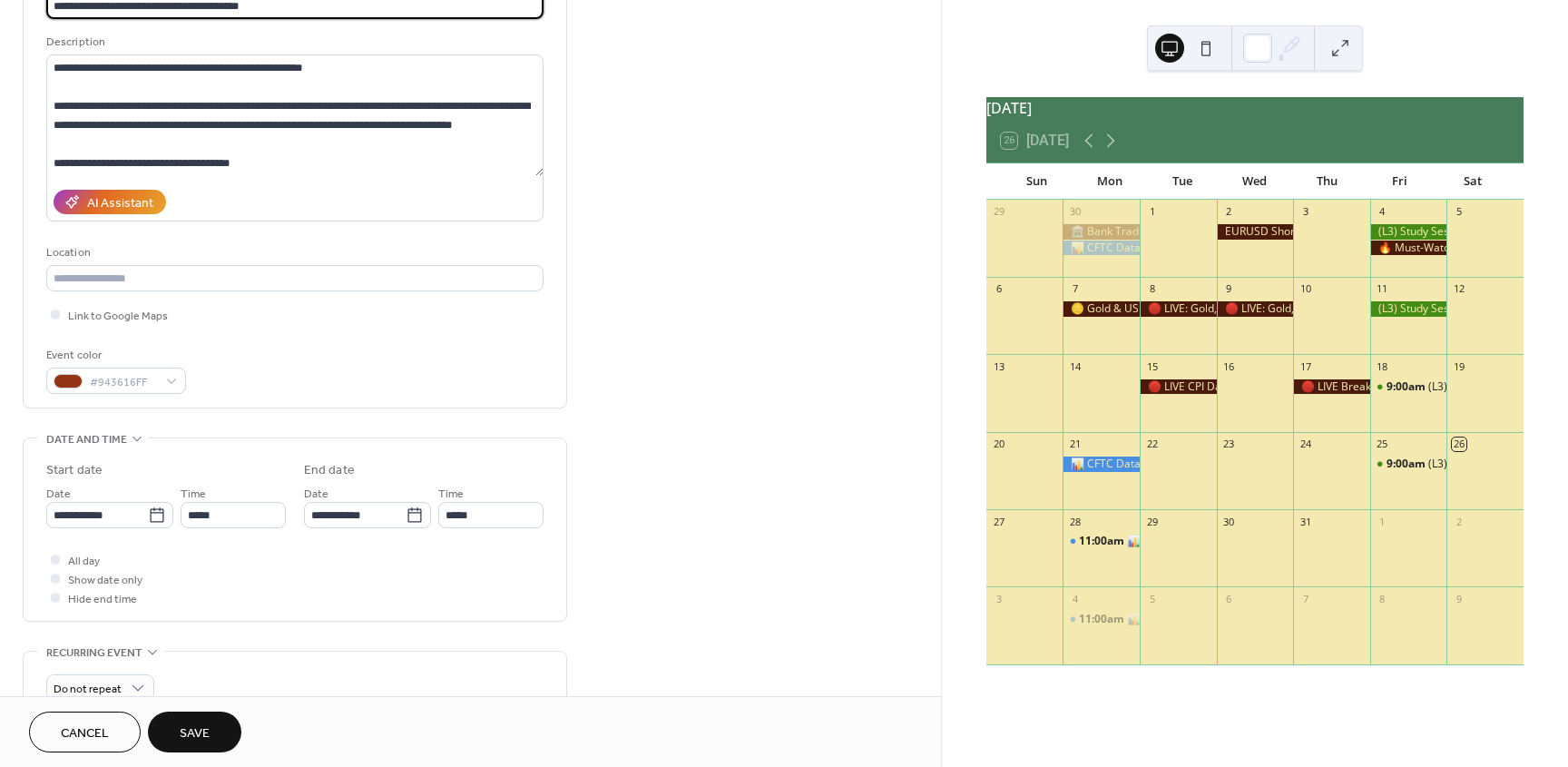 scroll, scrollTop: 163, scrollLeft: 0, axis: vertical 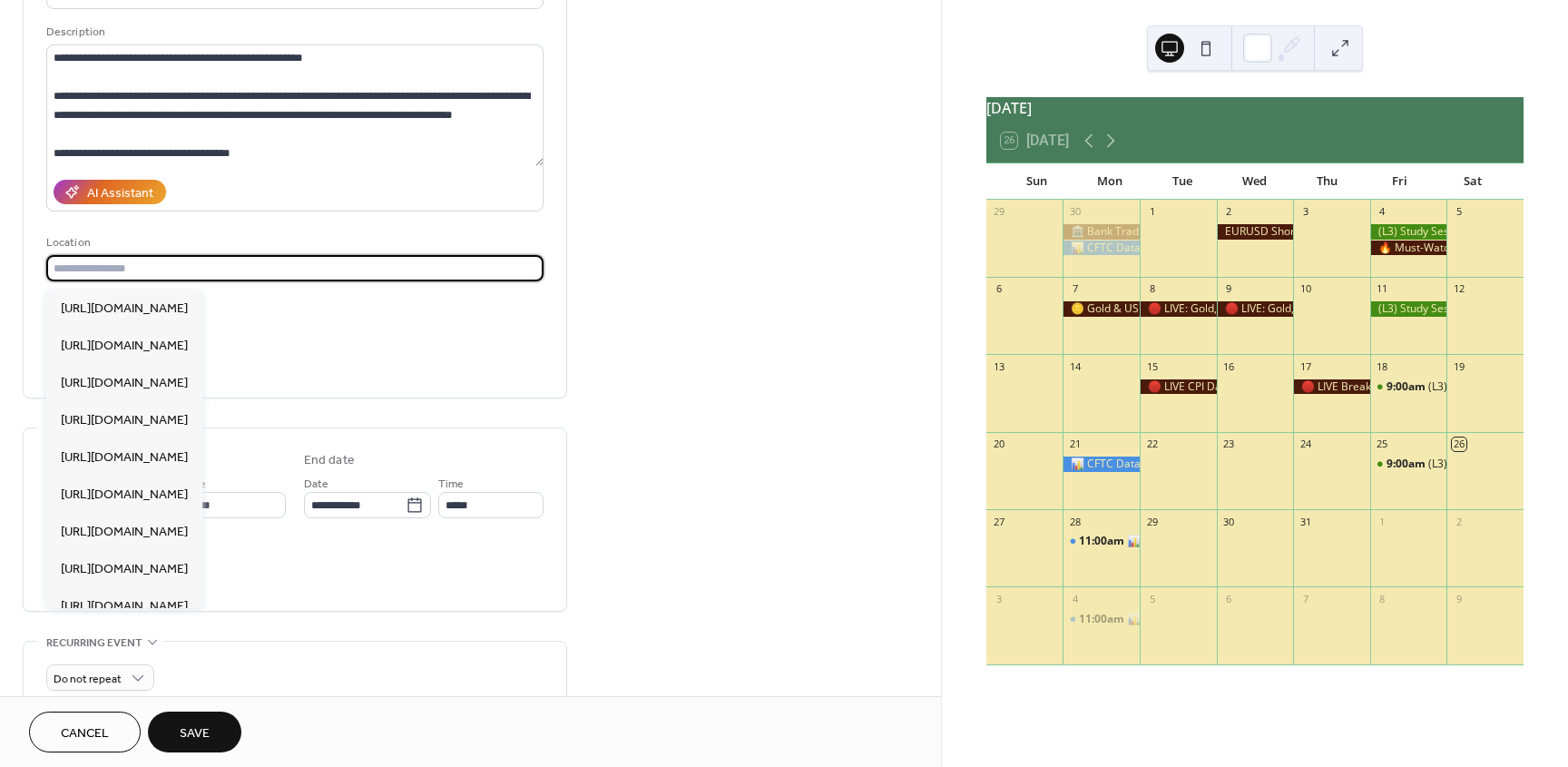 paste on "**********" 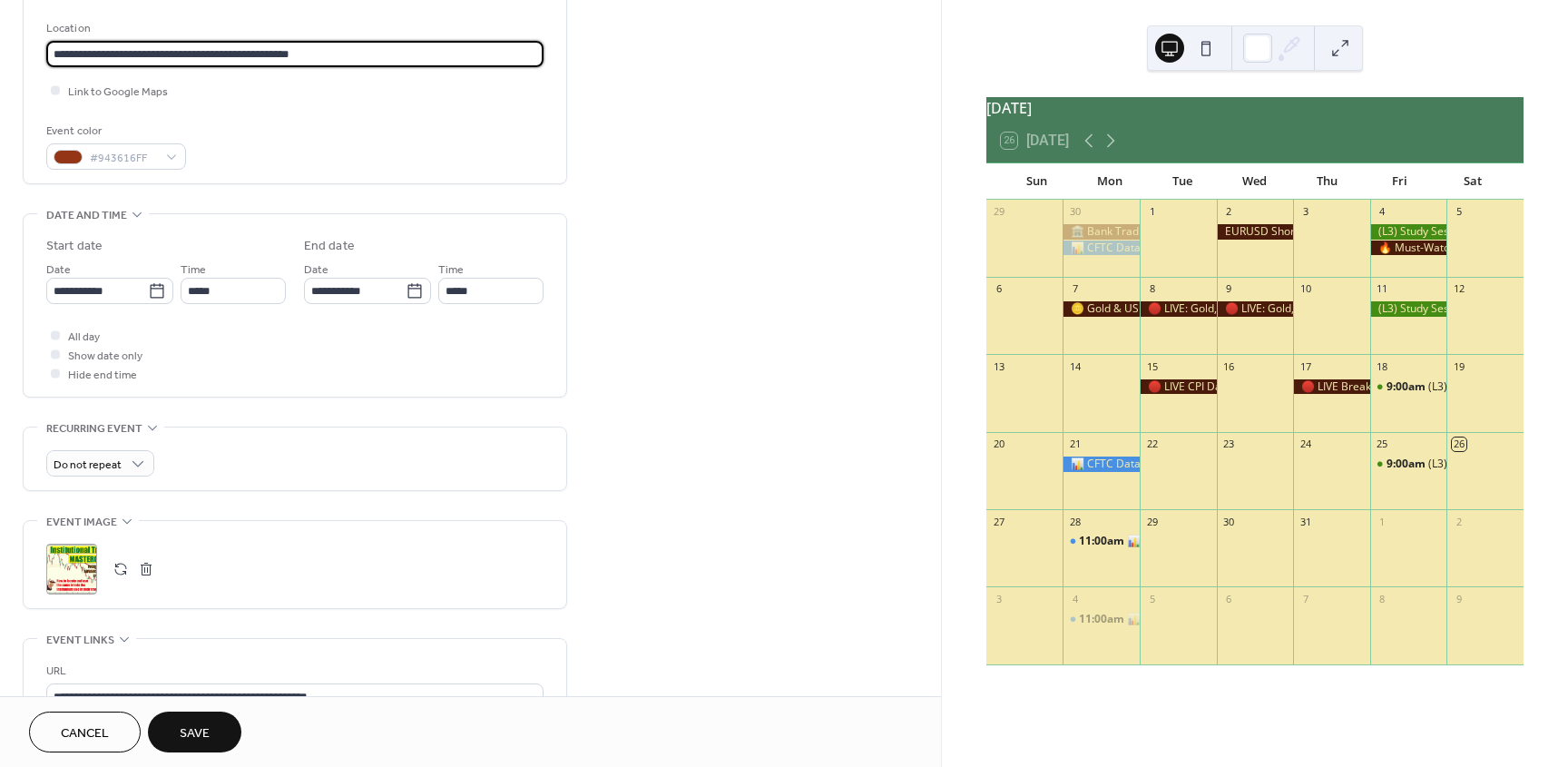 scroll, scrollTop: 381, scrollLeft: 0, axis: vertical 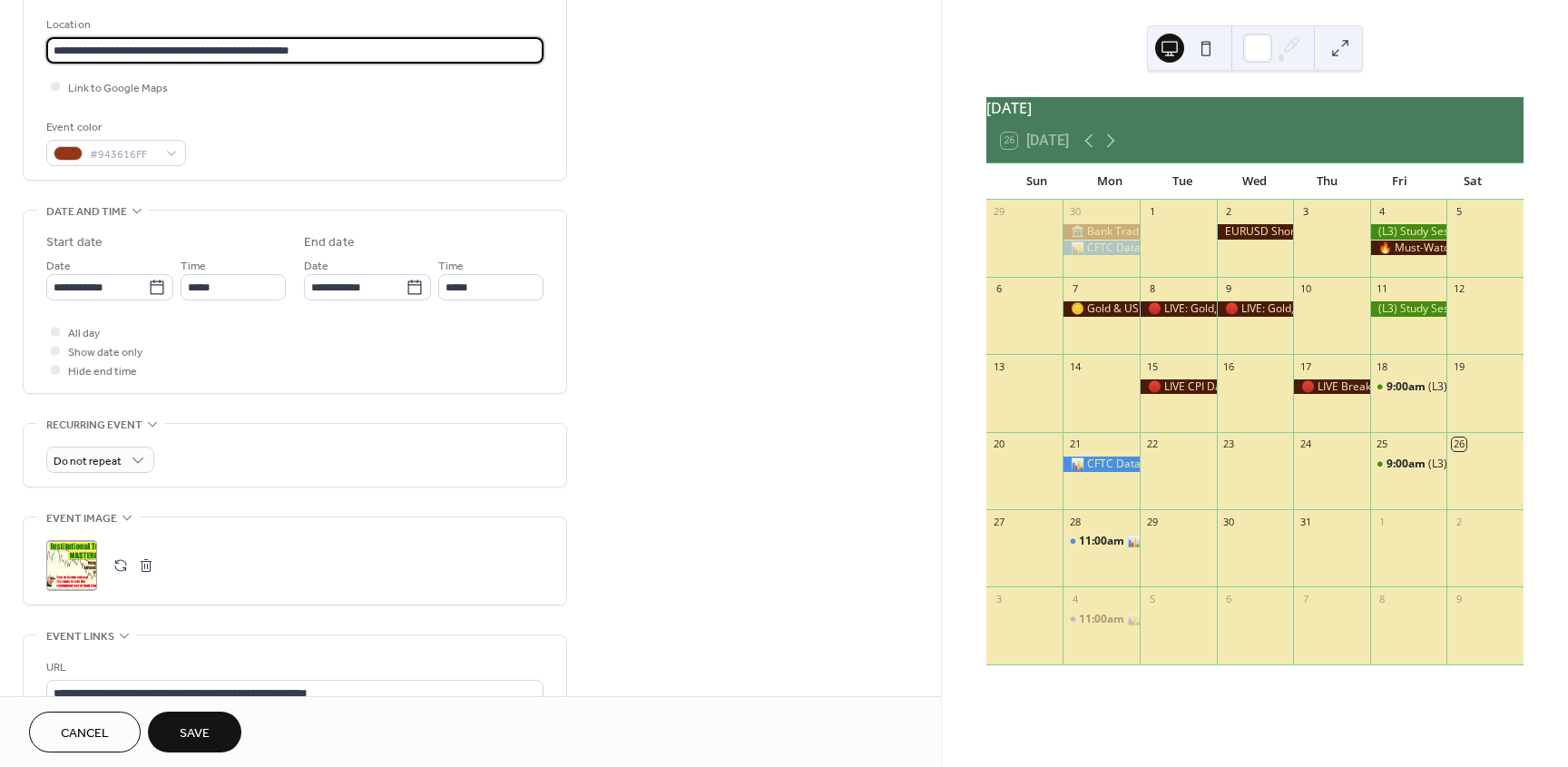type on "**********" 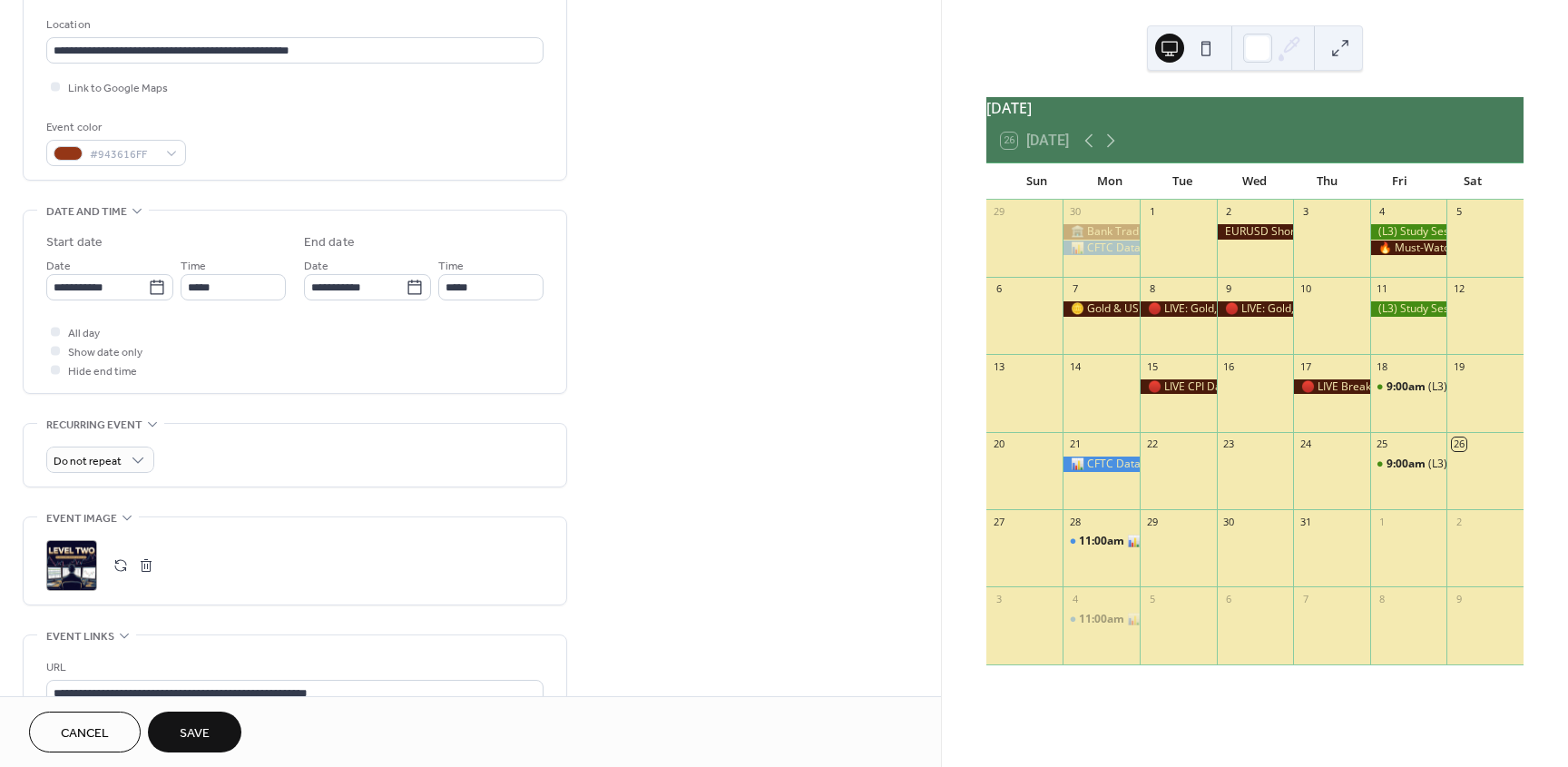 click on "Save" at bounding box center [194, 733] 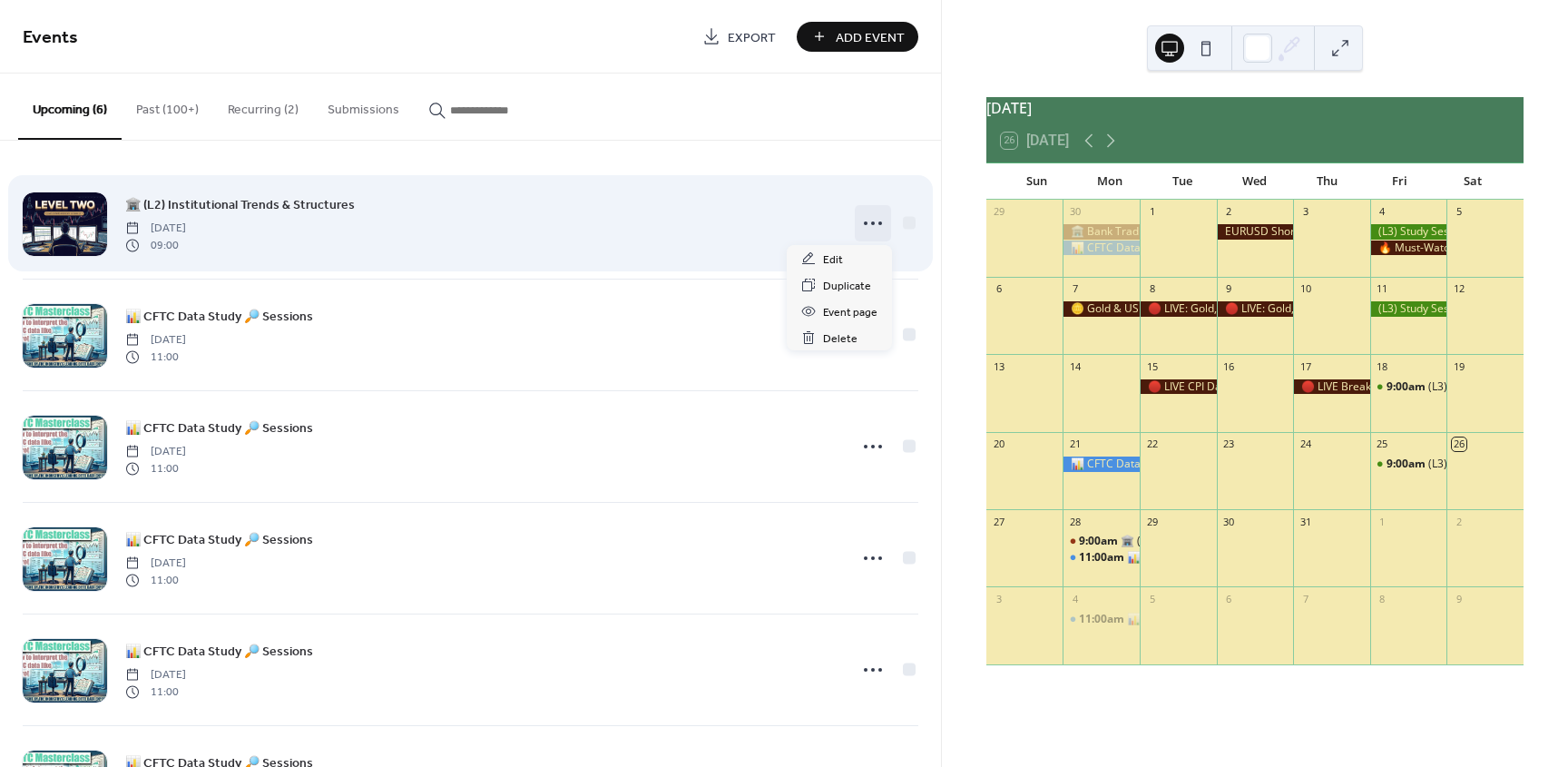 click 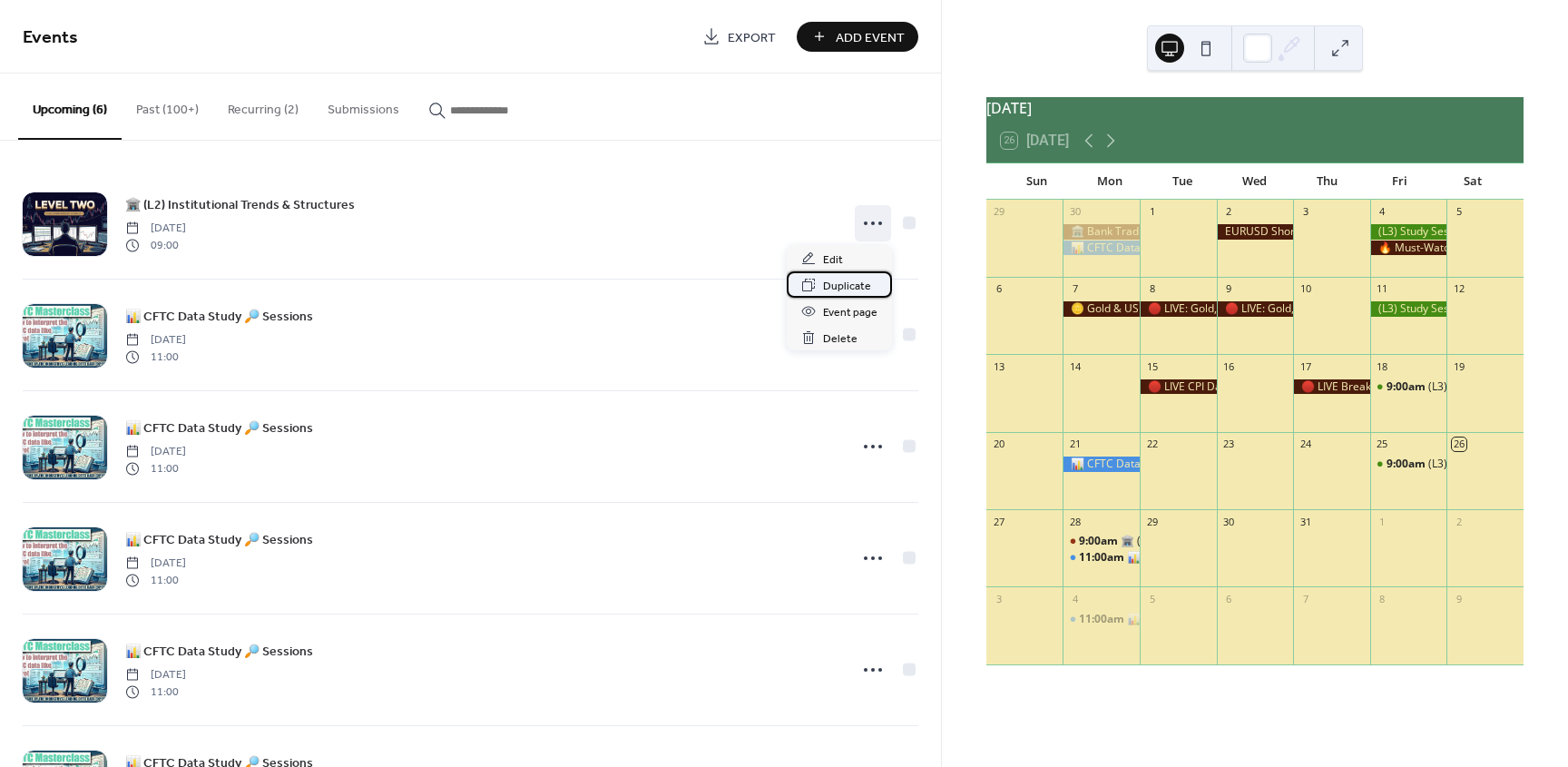 click on "Duplicate" at bounding box center (847, 286) 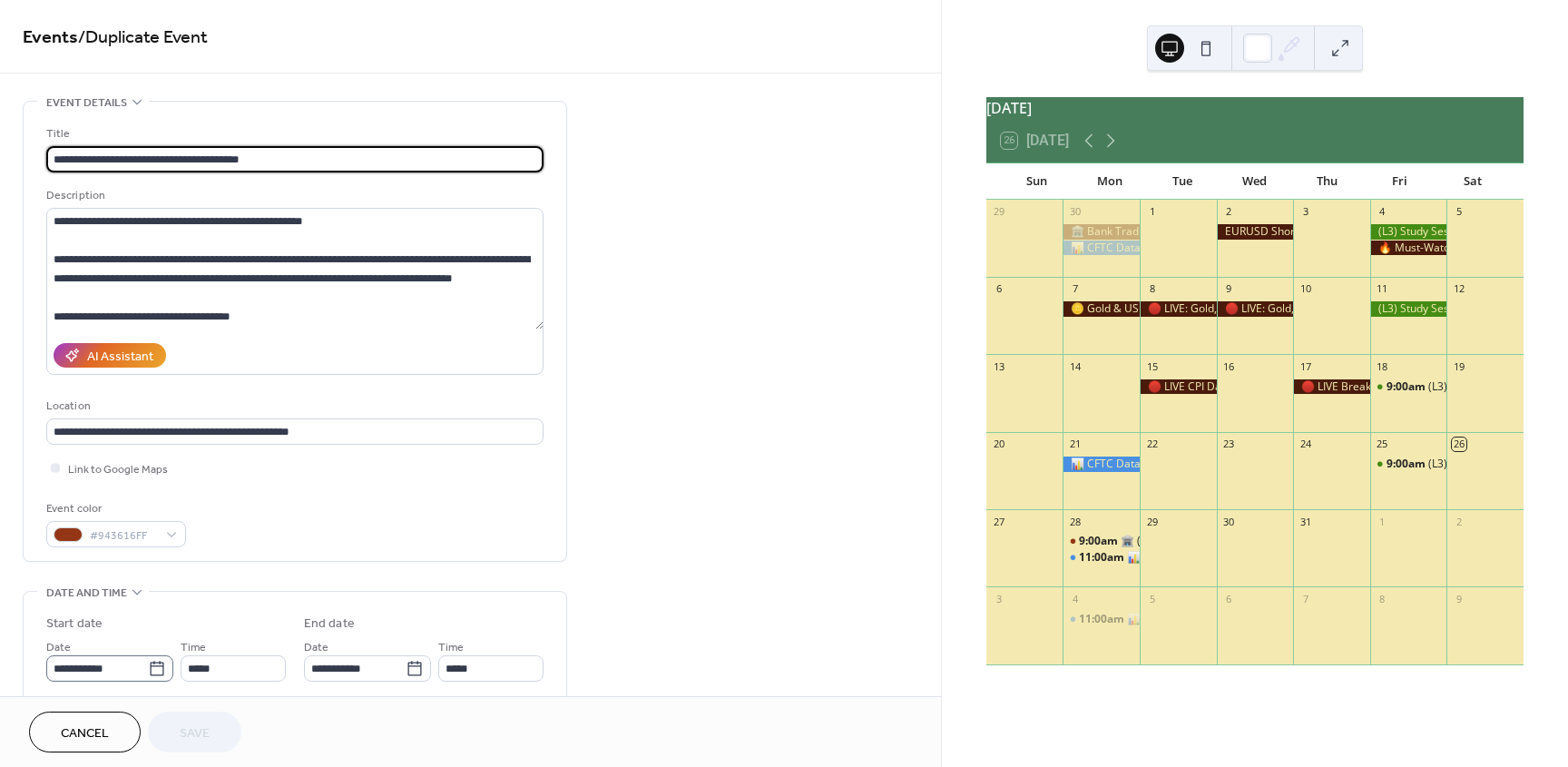 click 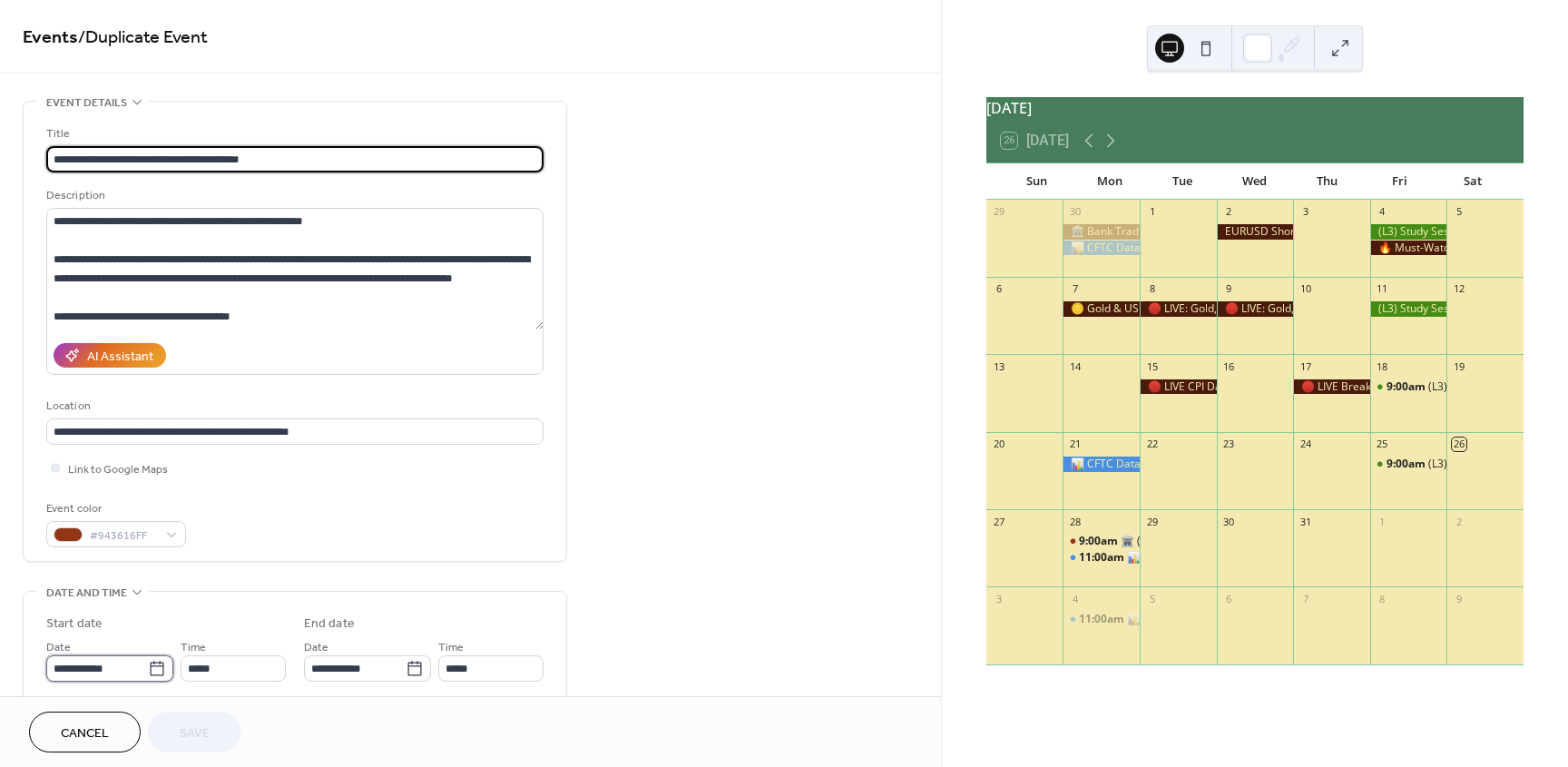 click on "**********" at bounding box center [97, 668] 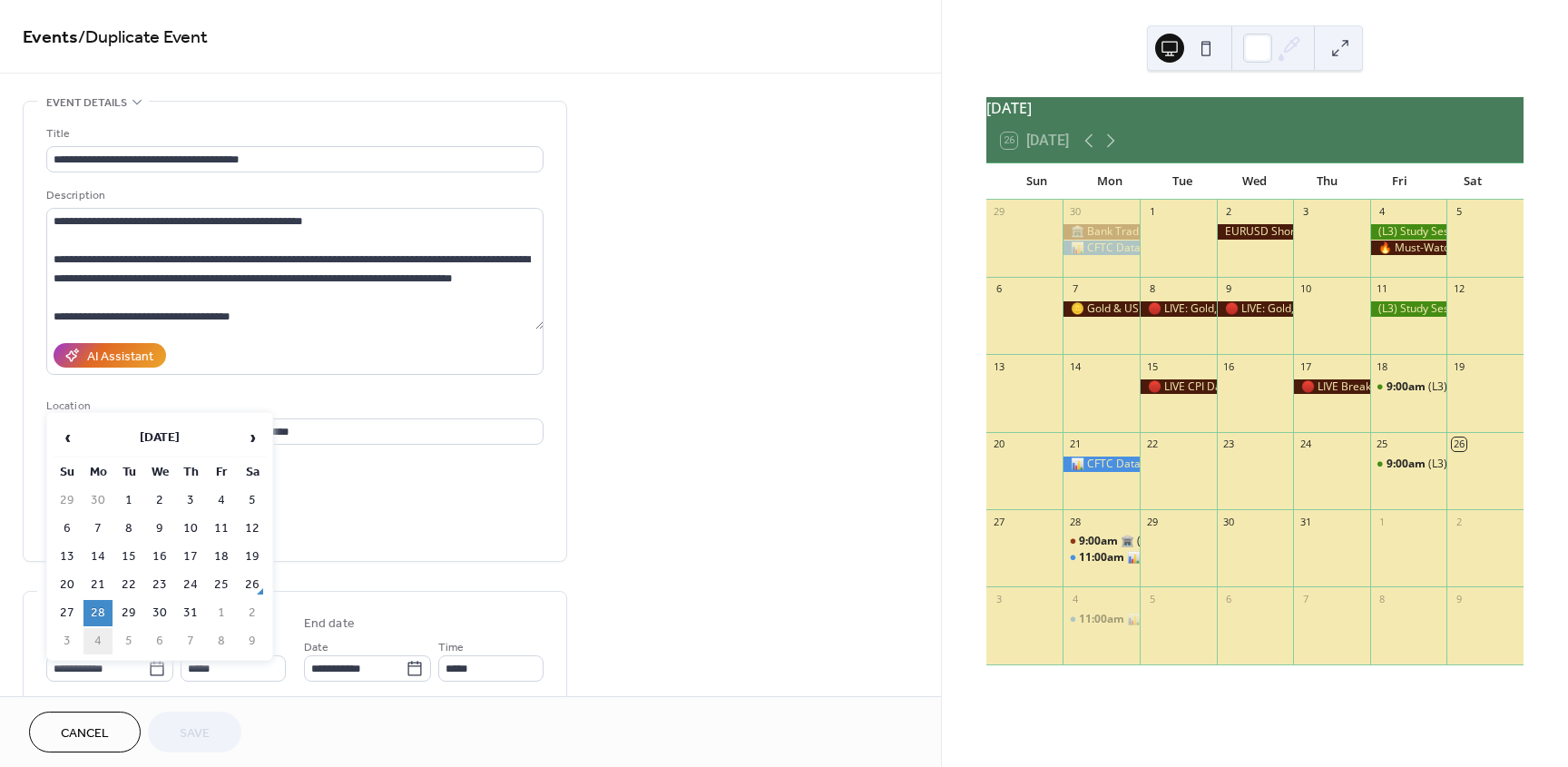 click on "4" at bounding box center (98, 641) 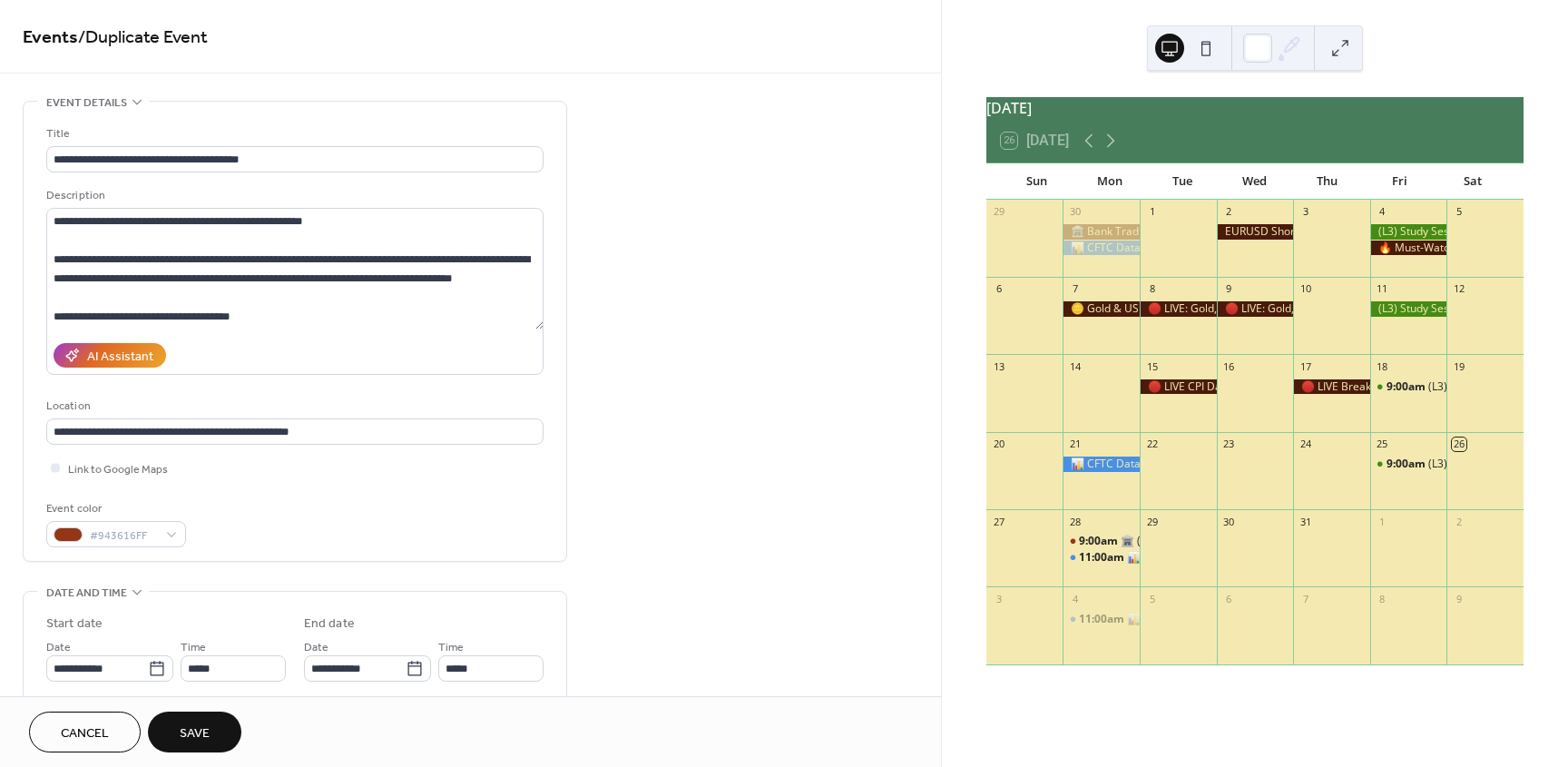 click on "Save" at bounding box center (194, 733) 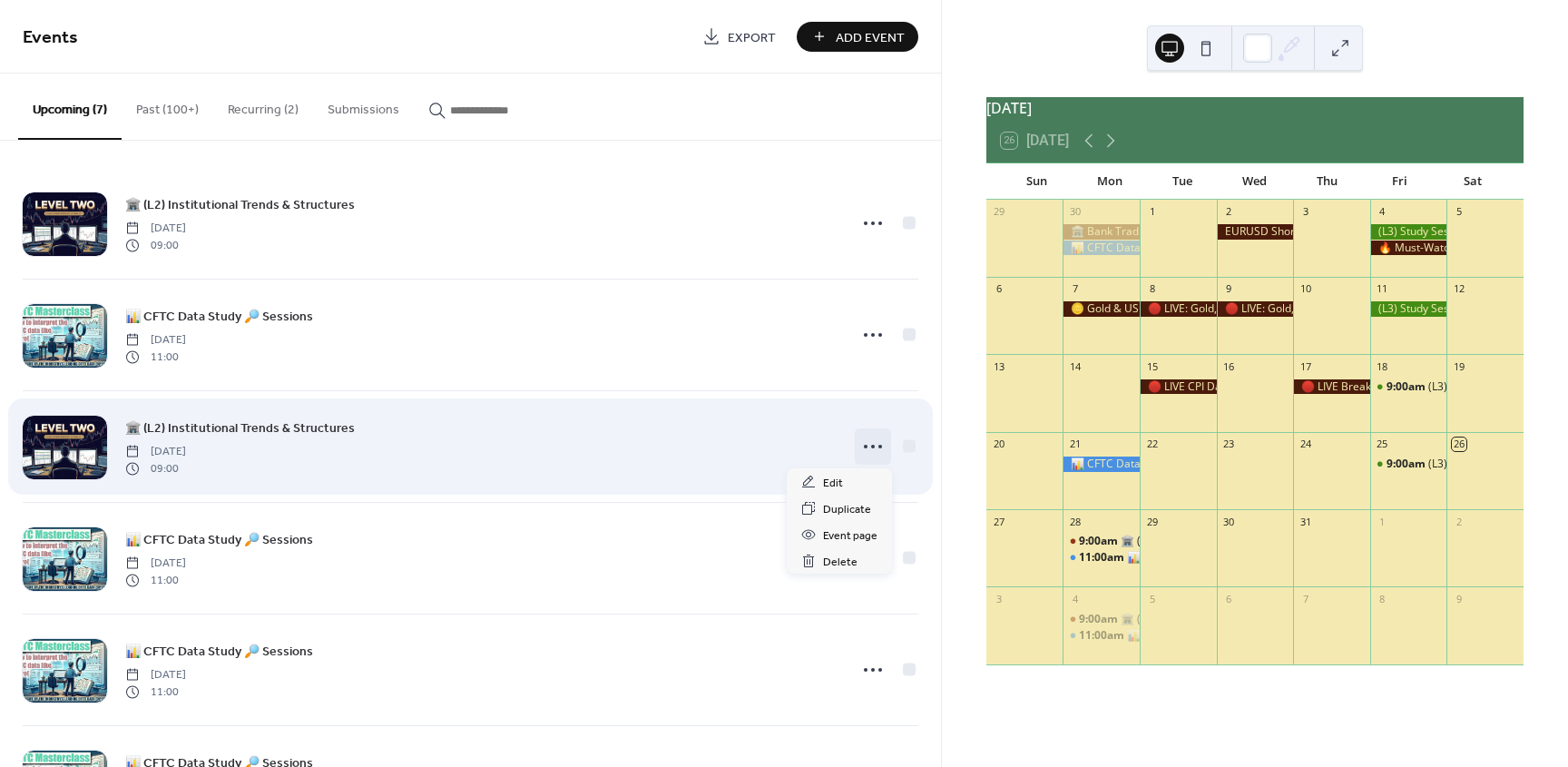 click 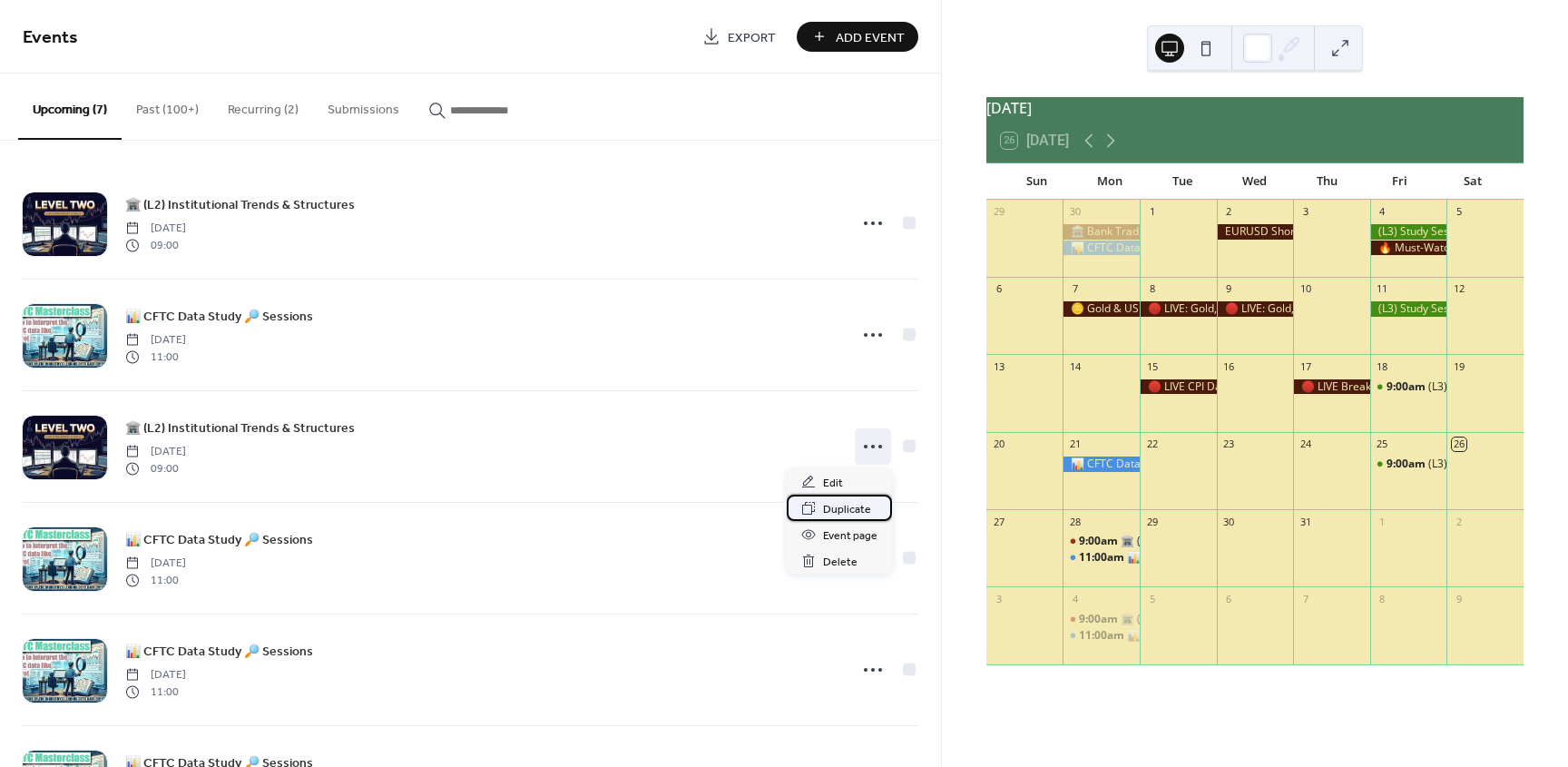 click on "Duplicate" at bounding box center (847, 509) 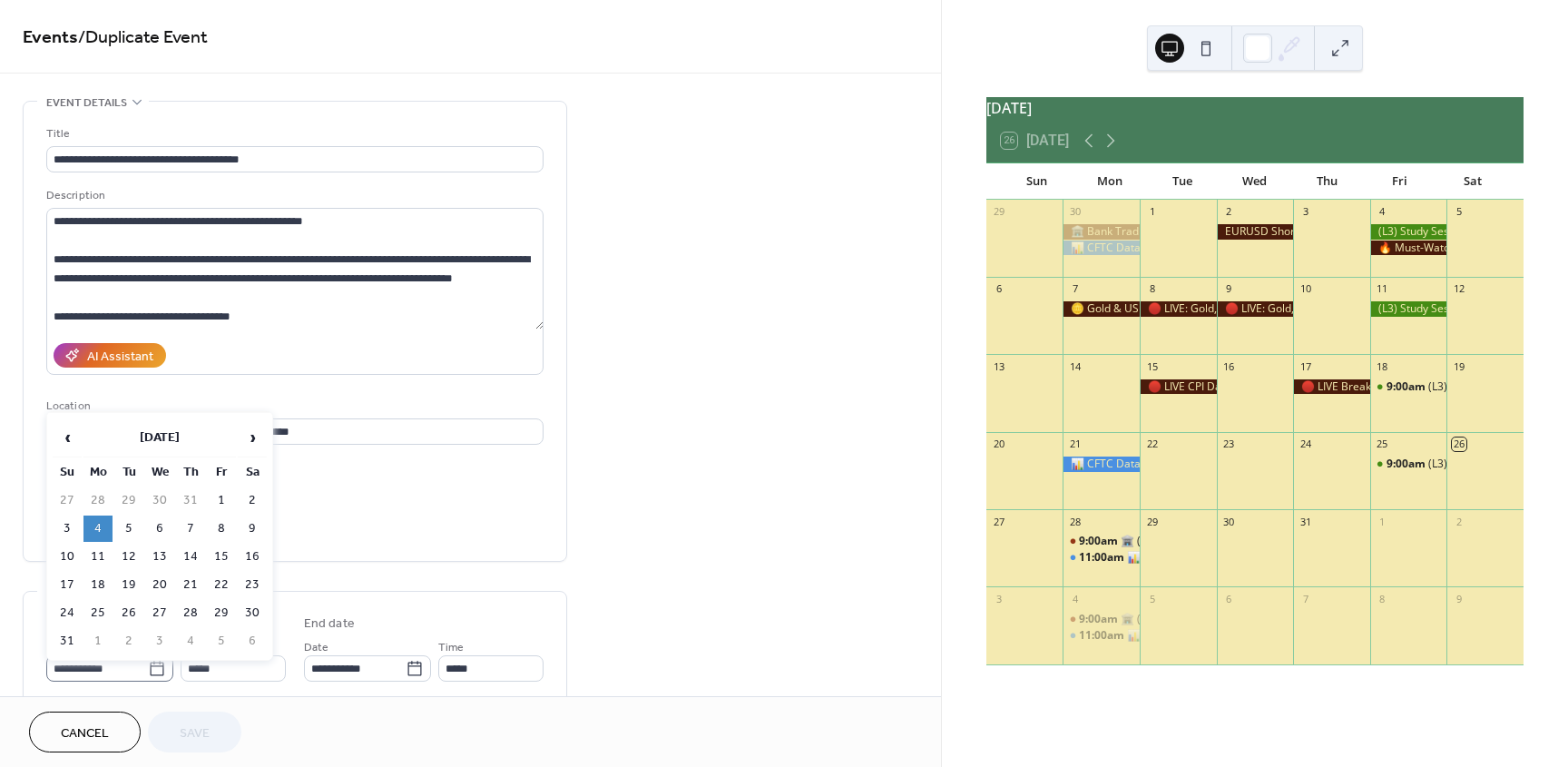 click 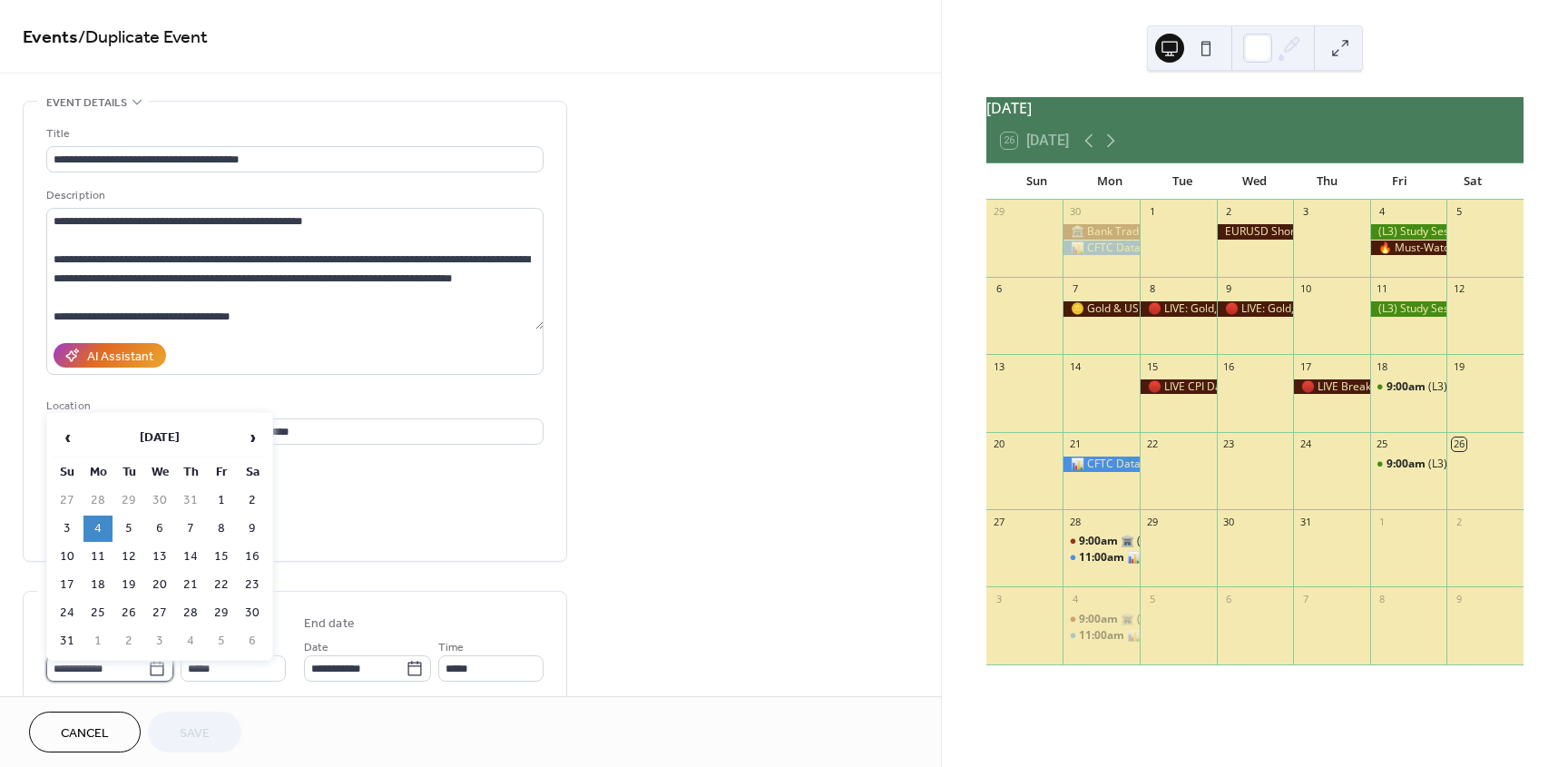 click on "**********" at bounding box center (97, 668) 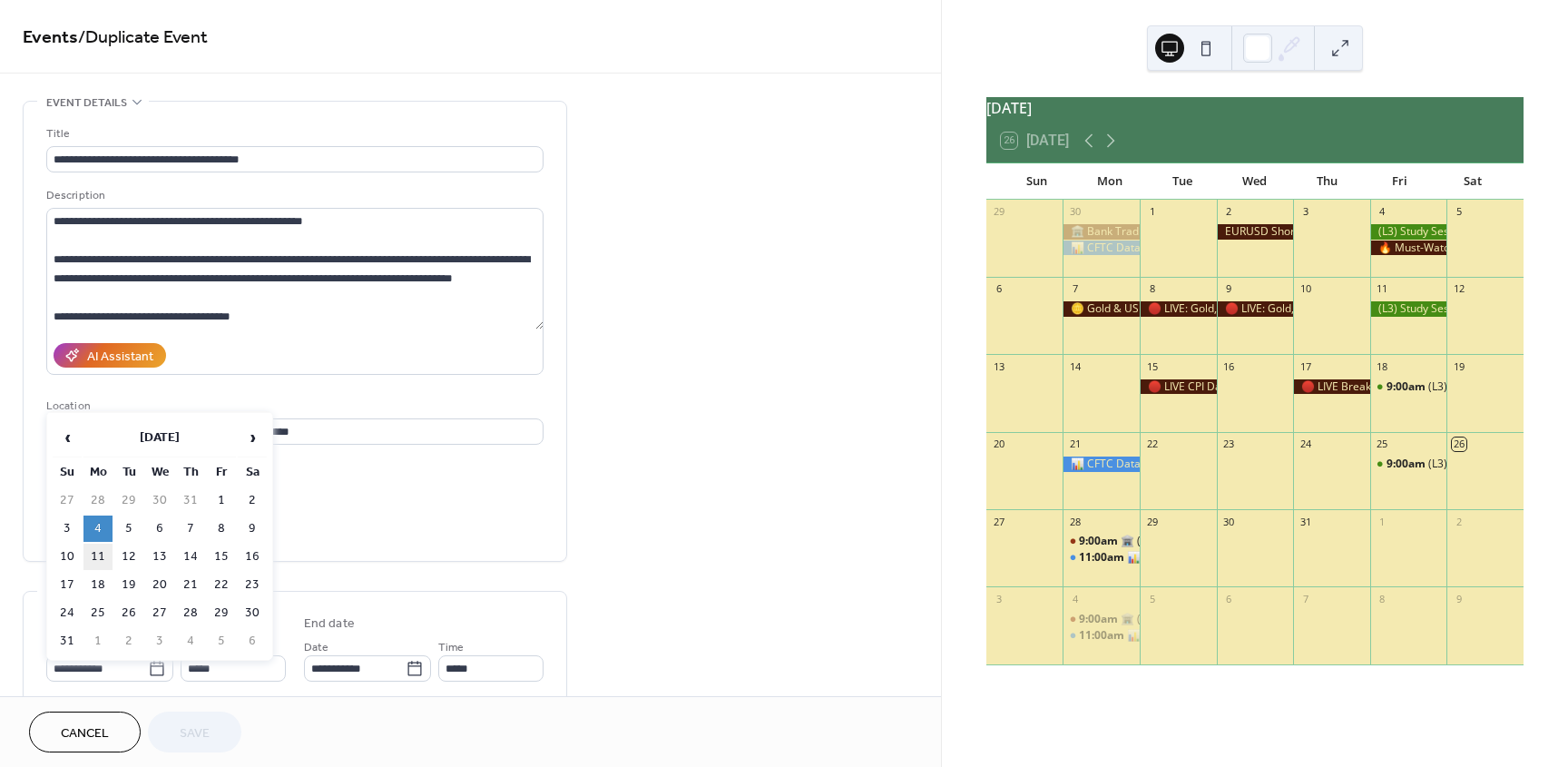 click on "11" at bounding box center [98, 556] 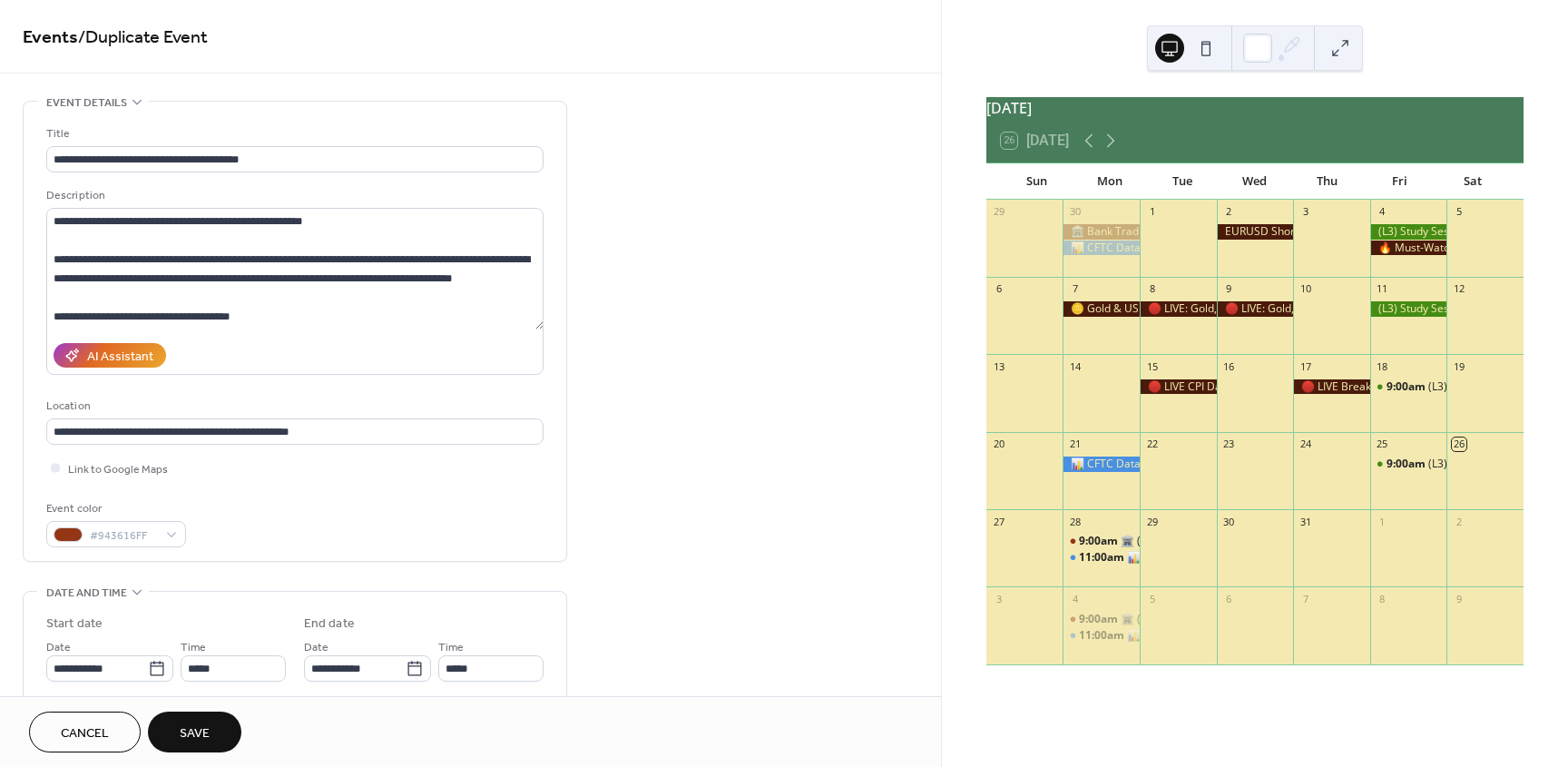 click on "Save" at bounding box center (194, 733) 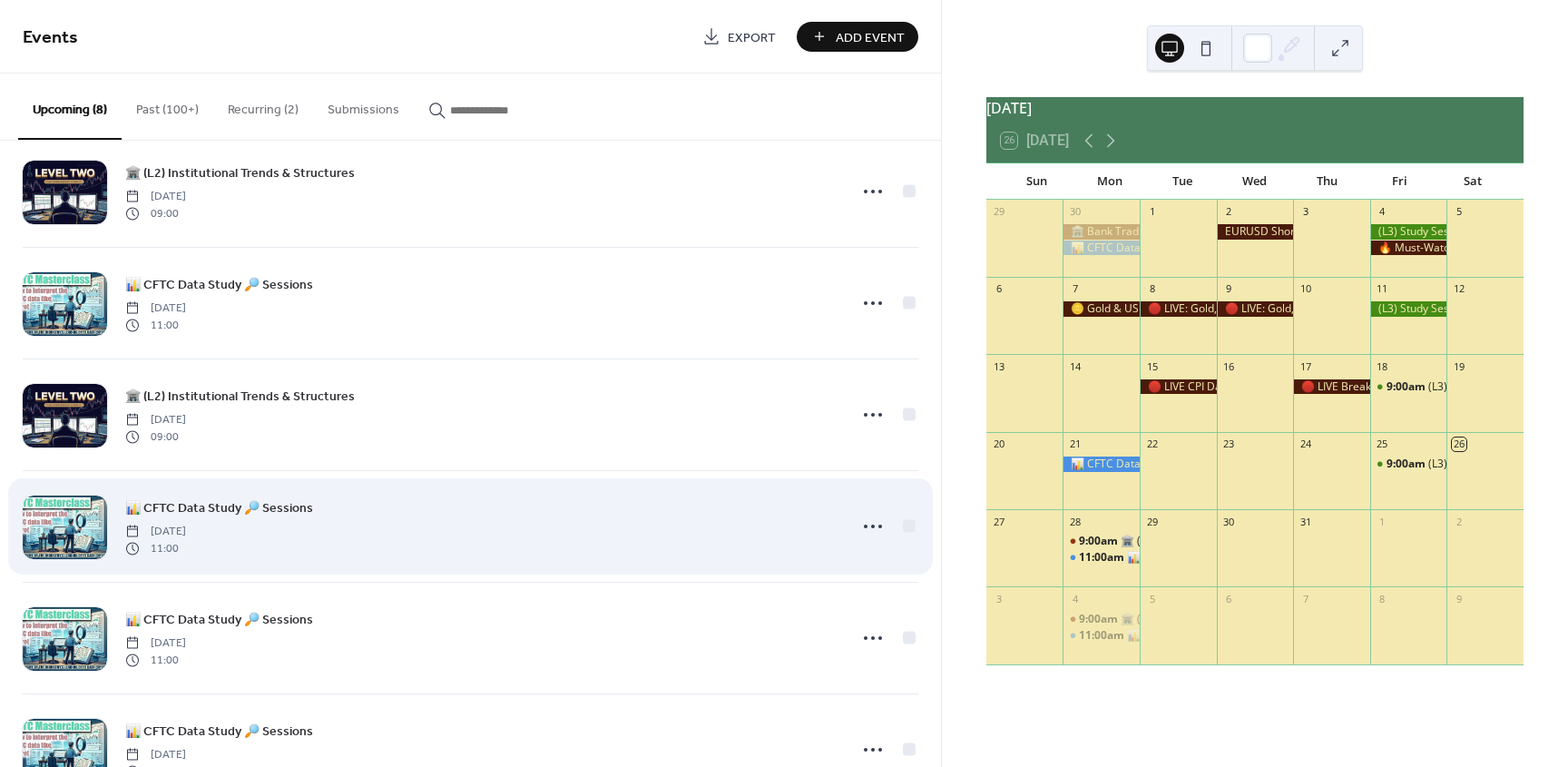 scroll, scrollTop: 272, scrollLeft: 0, axis: vertical 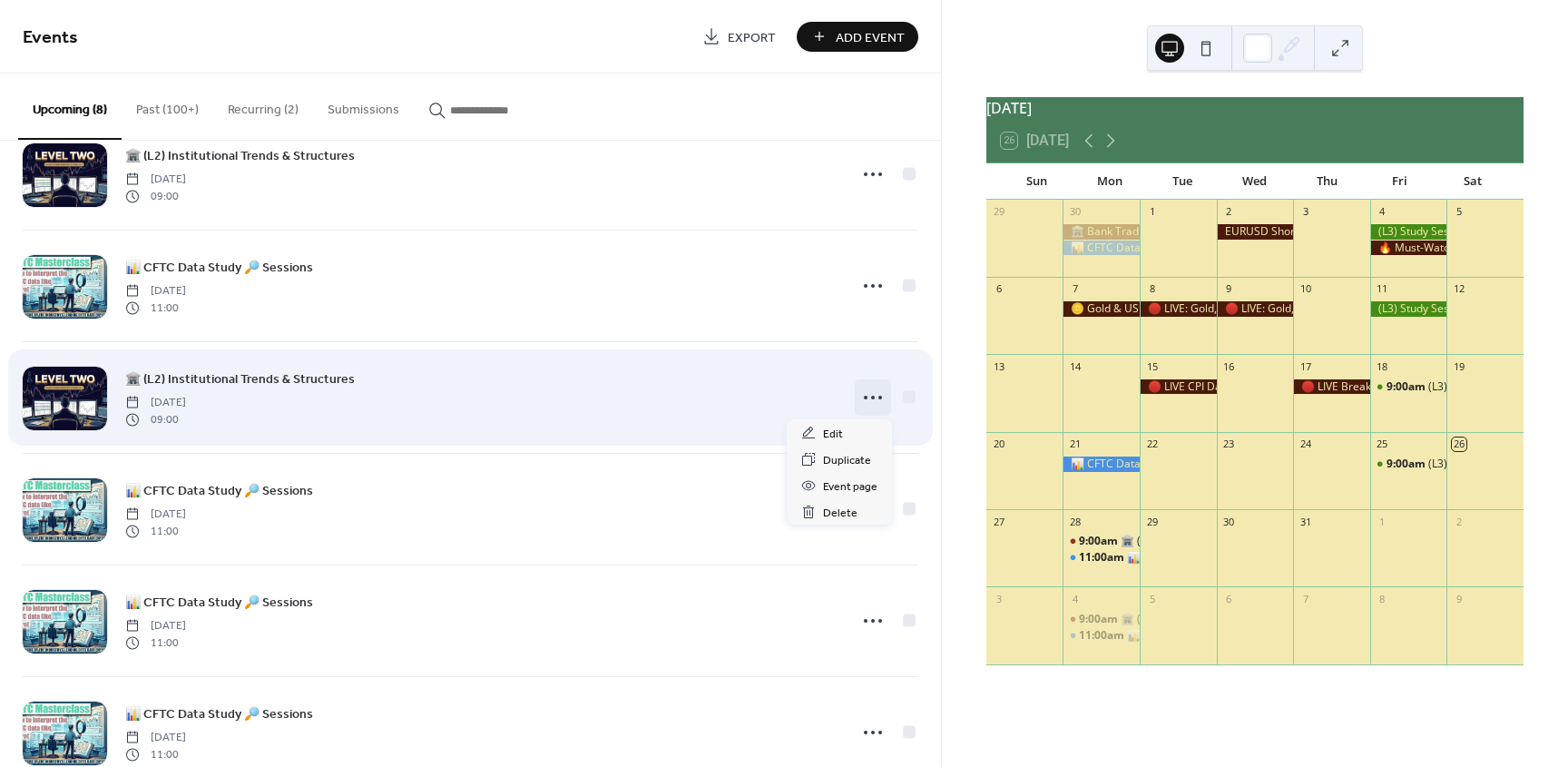 click 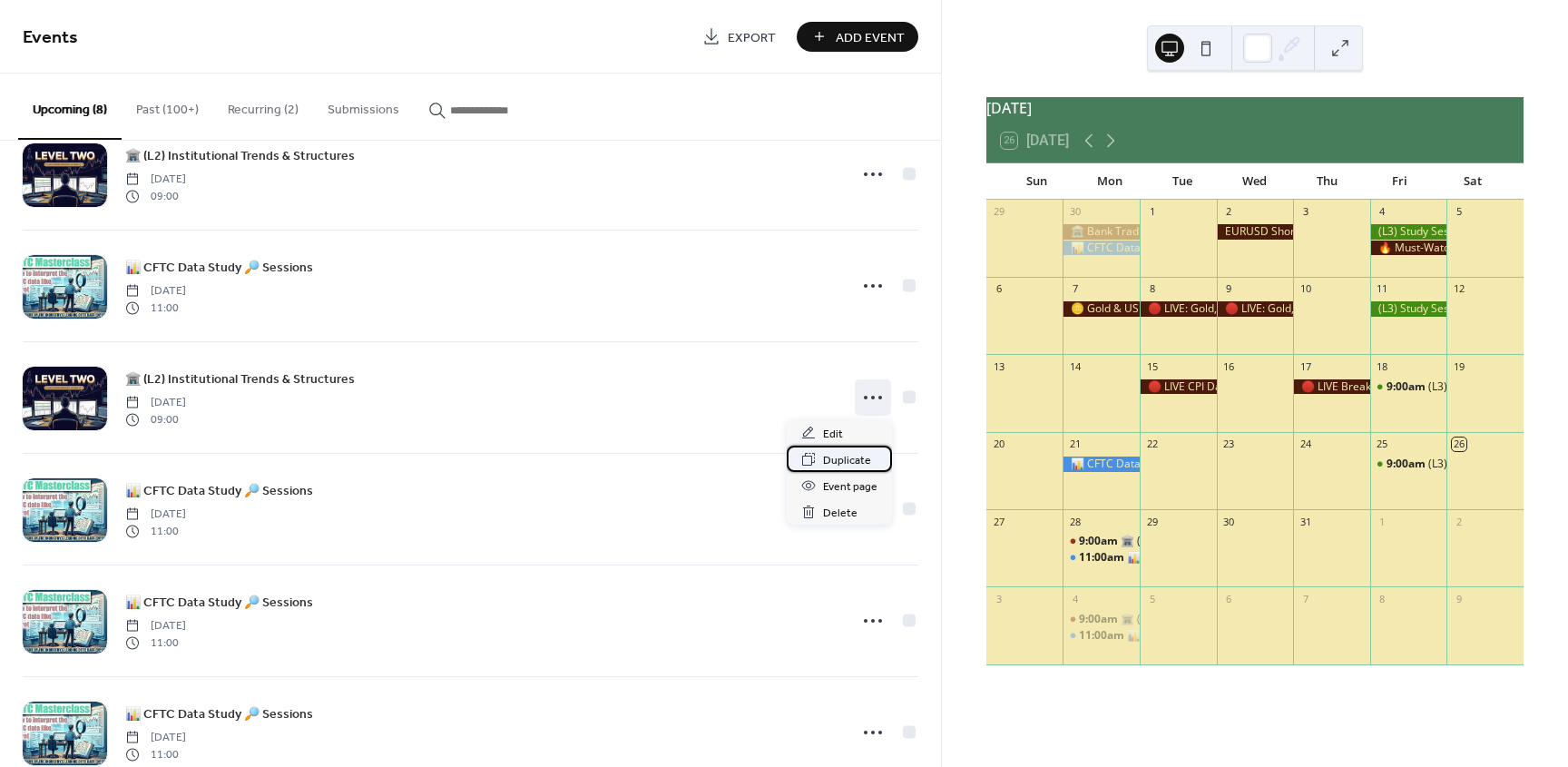 click on "Duplicate" at bounding box center [847, 460] 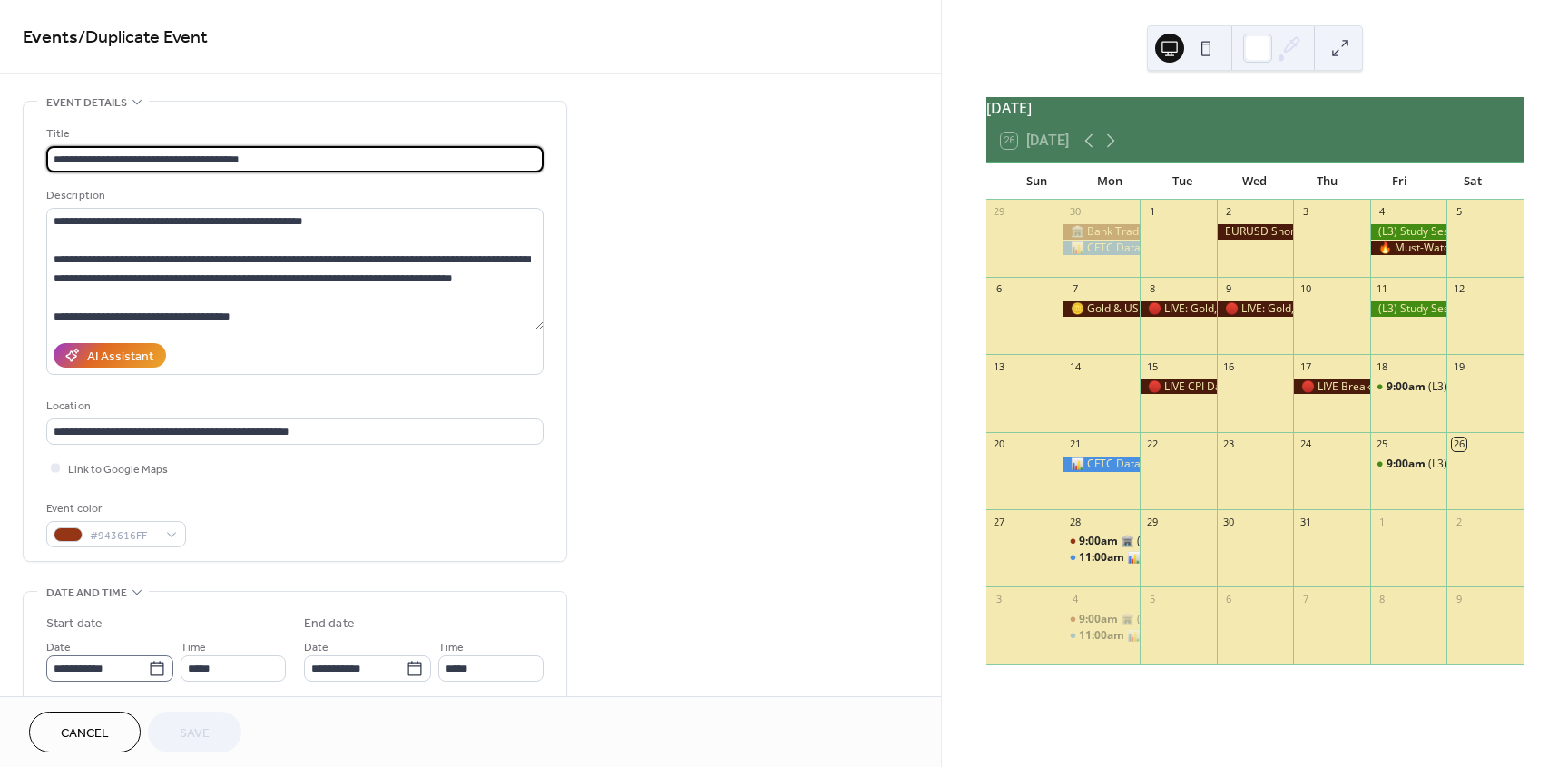 click 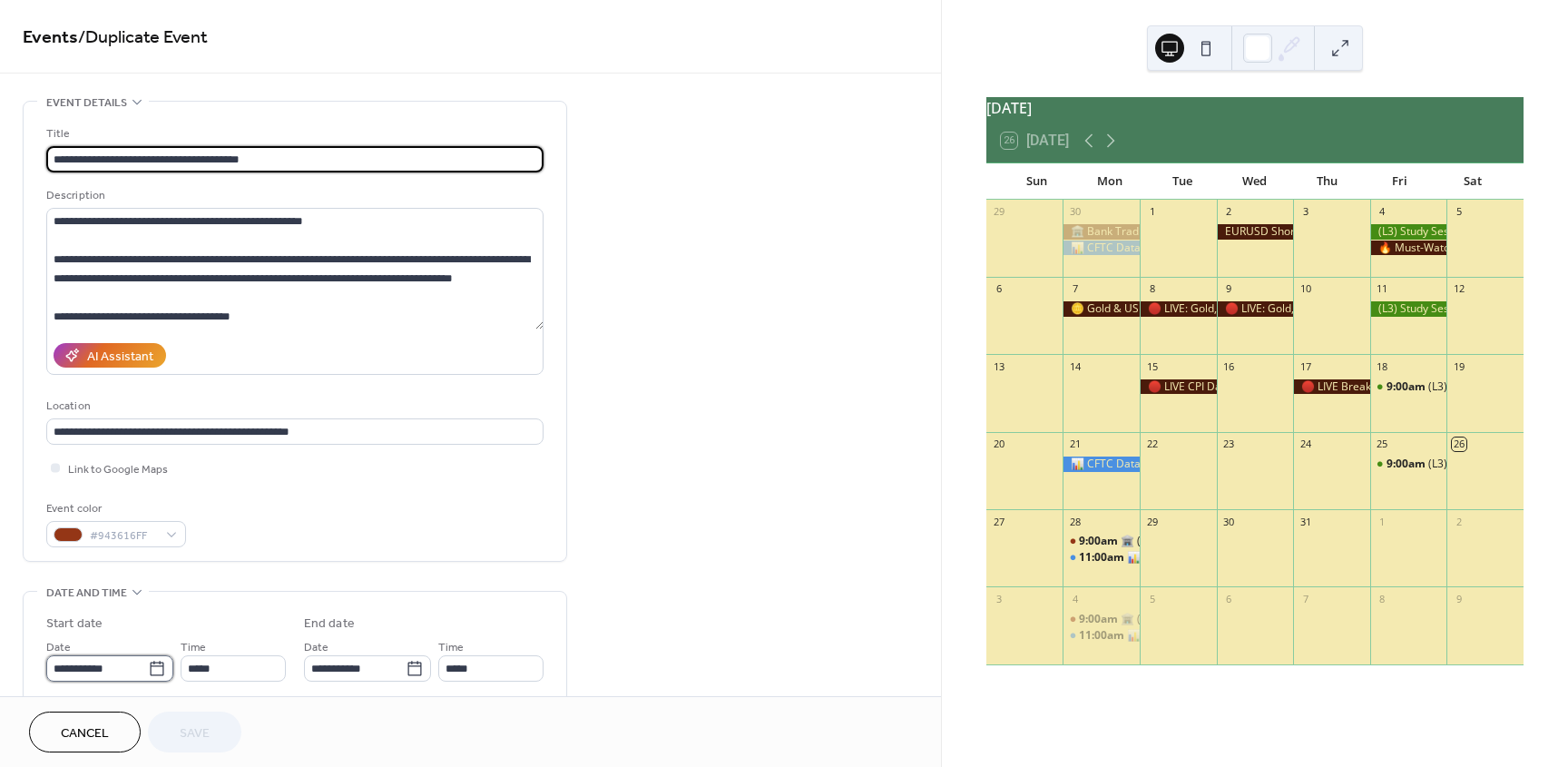 click on "**********" at bounding box center [97, 668] 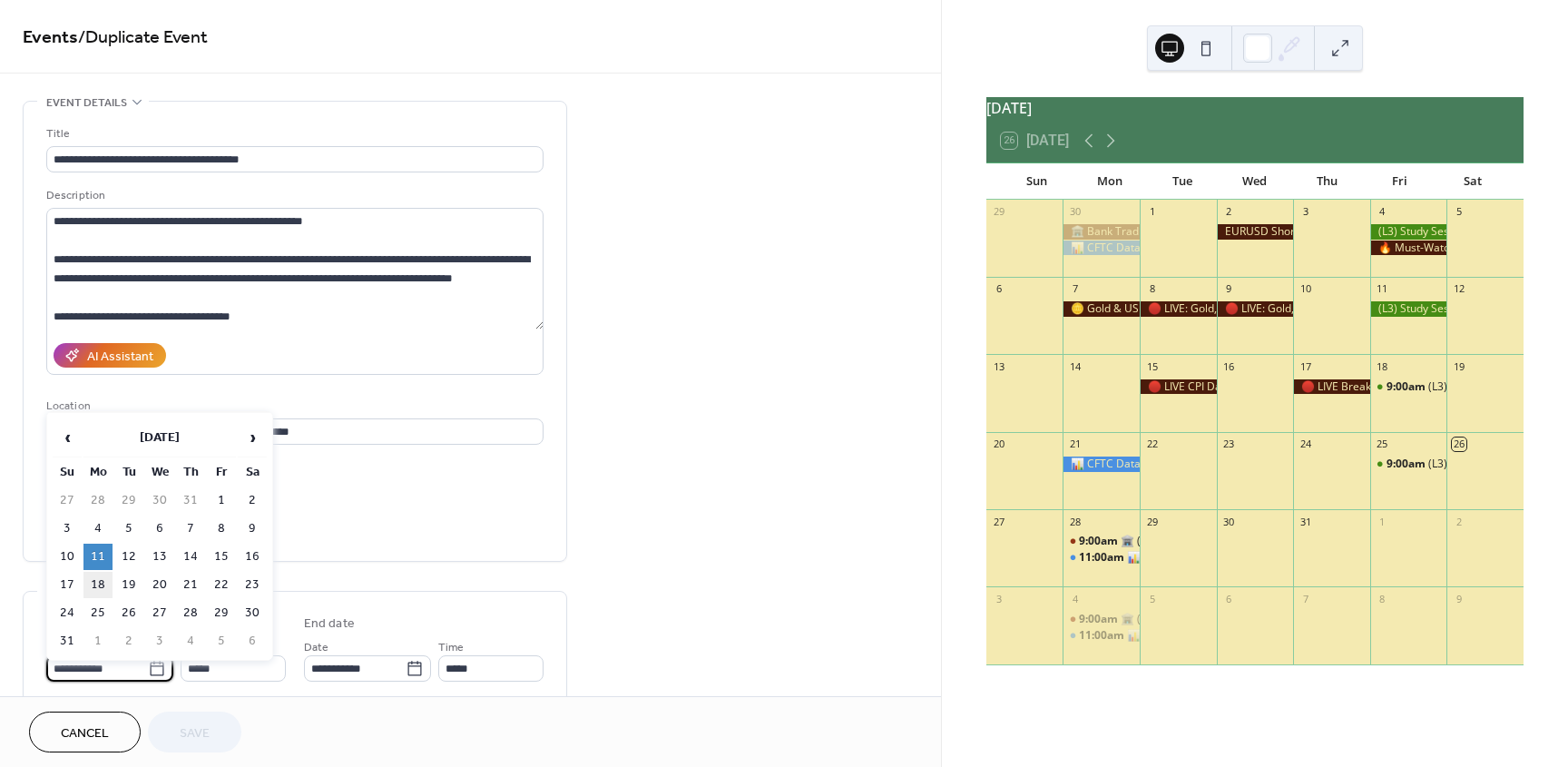 click on "18" at bounding box center [98, 585] 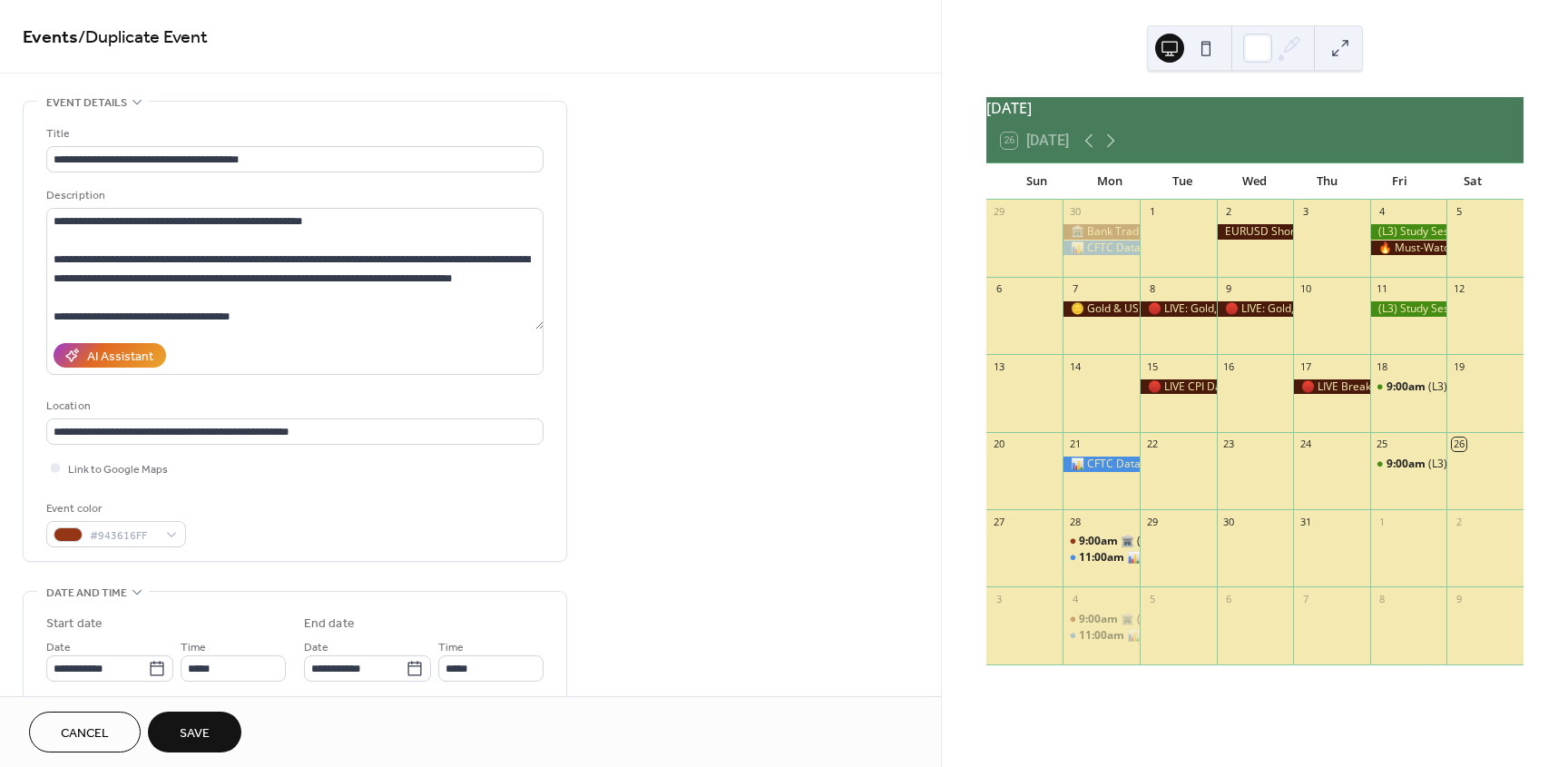 click on "Save" at bounding box center (194, 733) 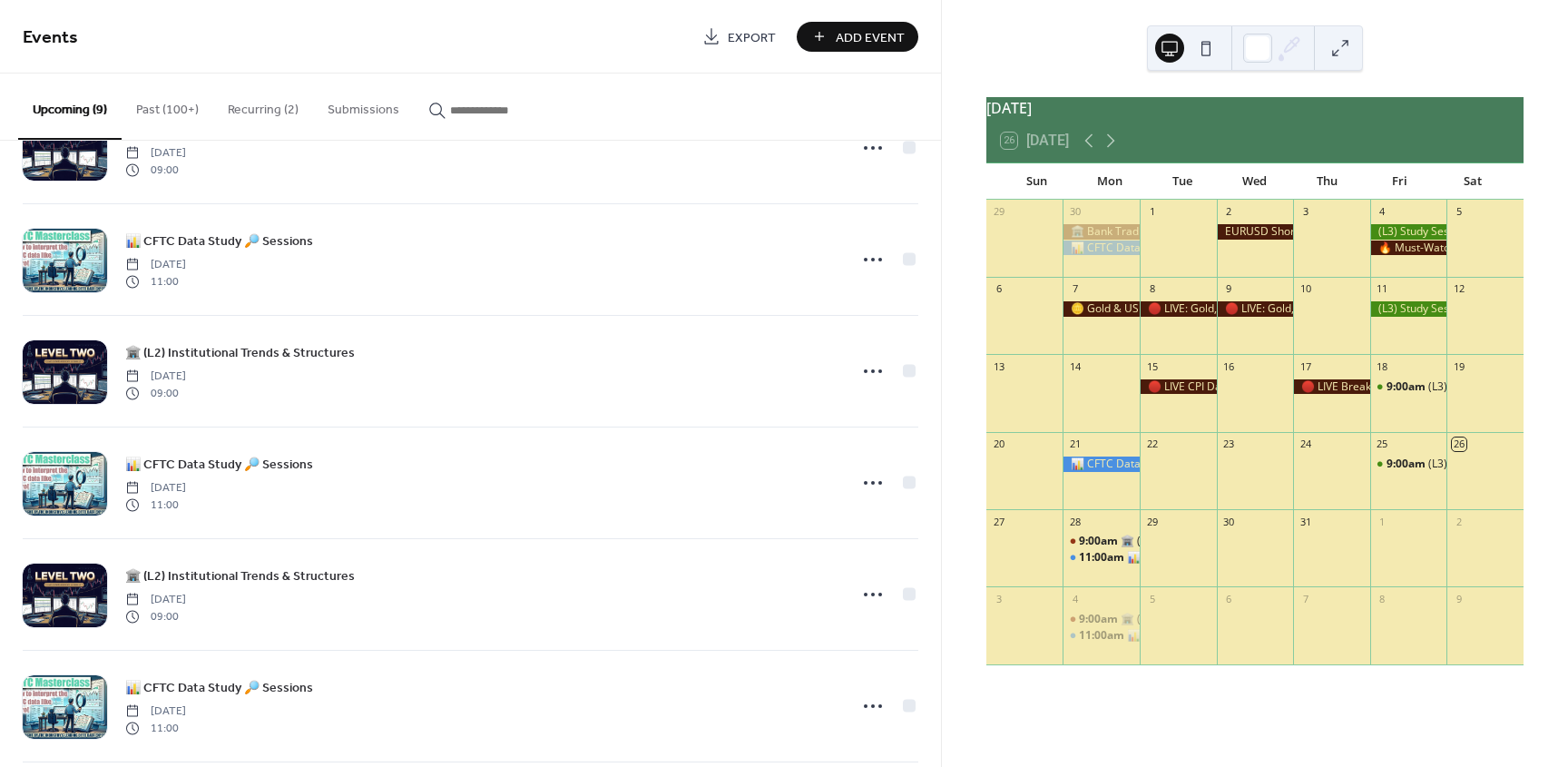 scroll, scrollTop: 381, scrollLeft: 0, axis: vertical 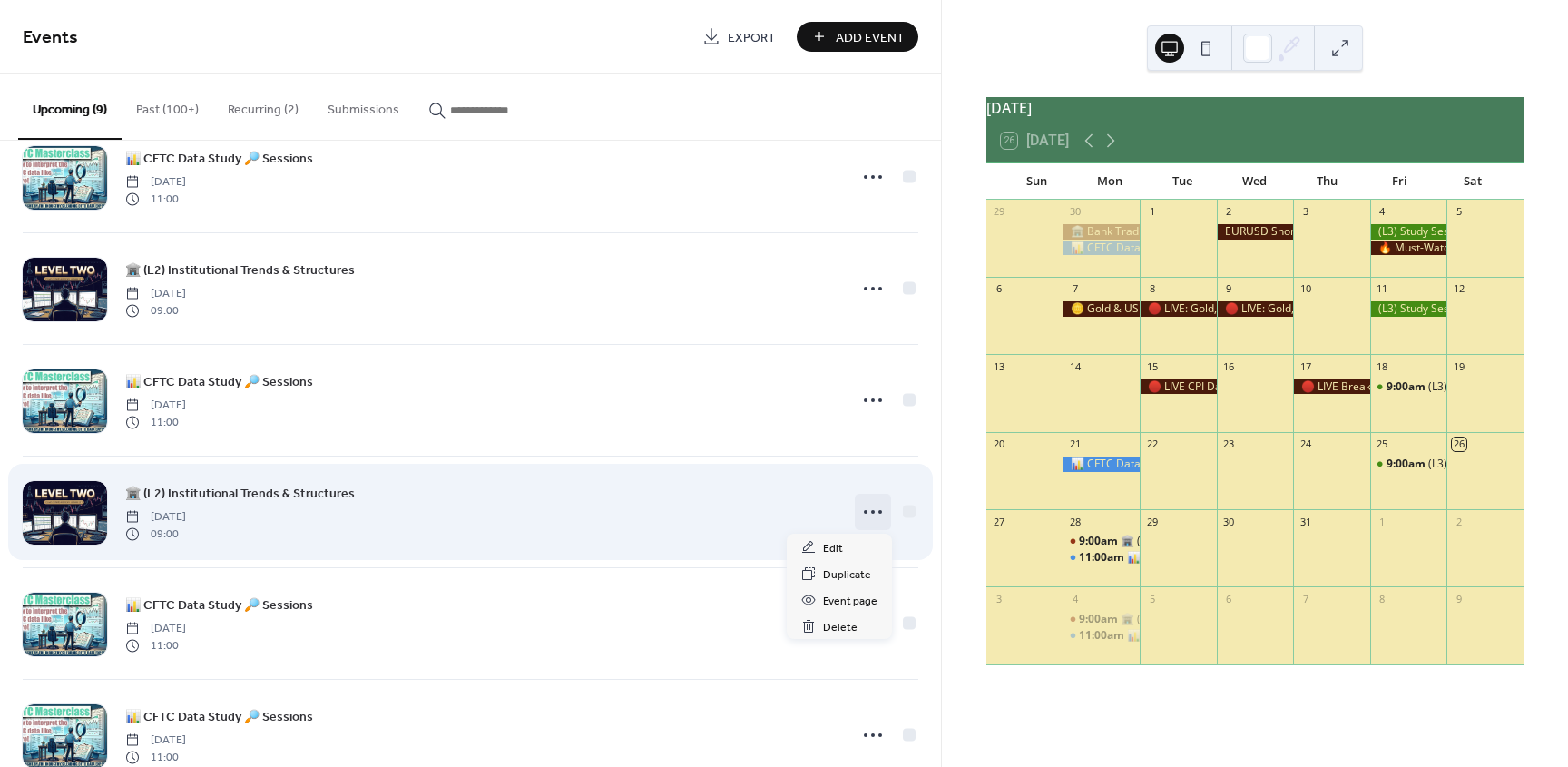 click 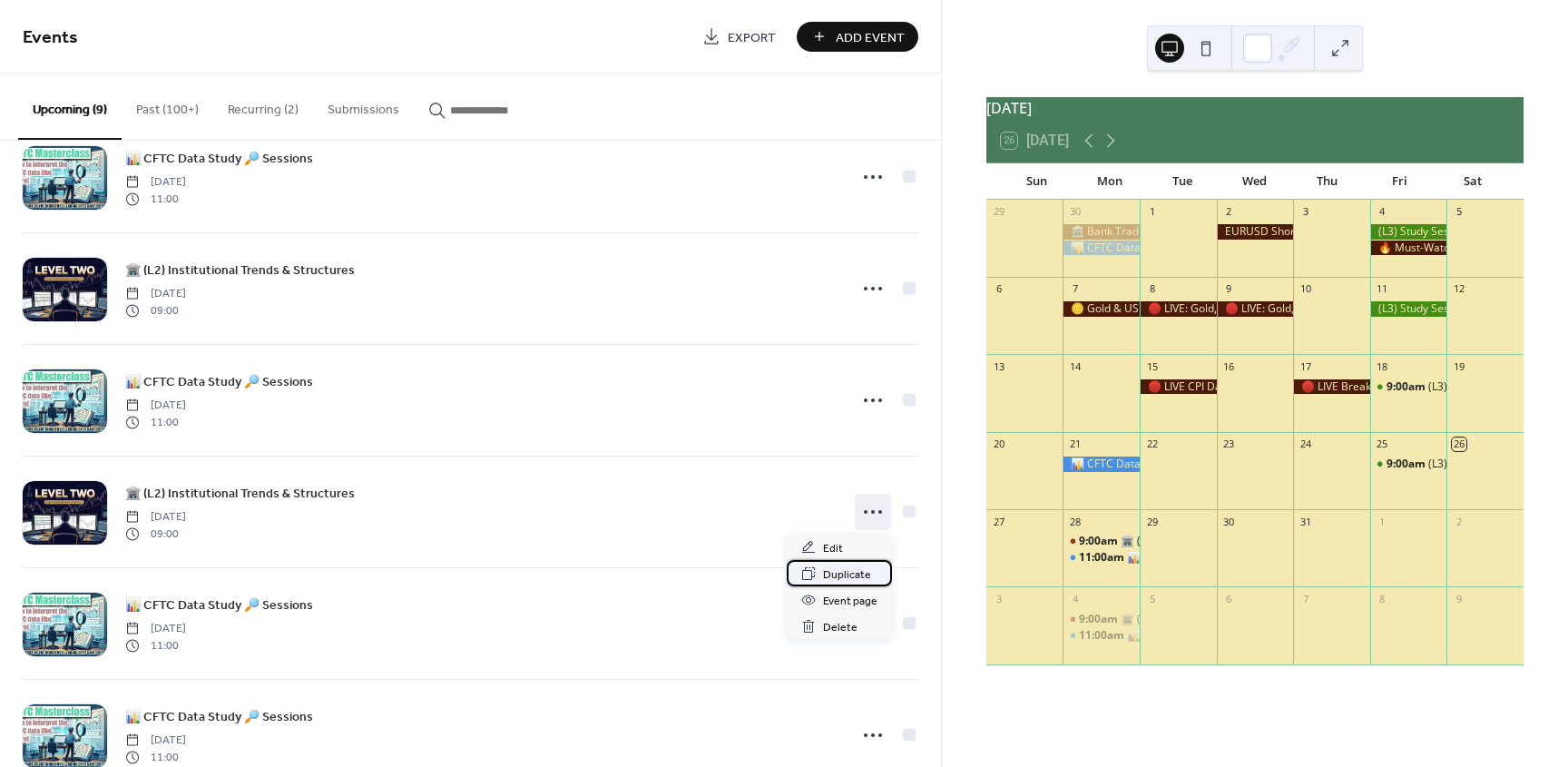 click on "Duplicate" at bounding box center (847, 575) 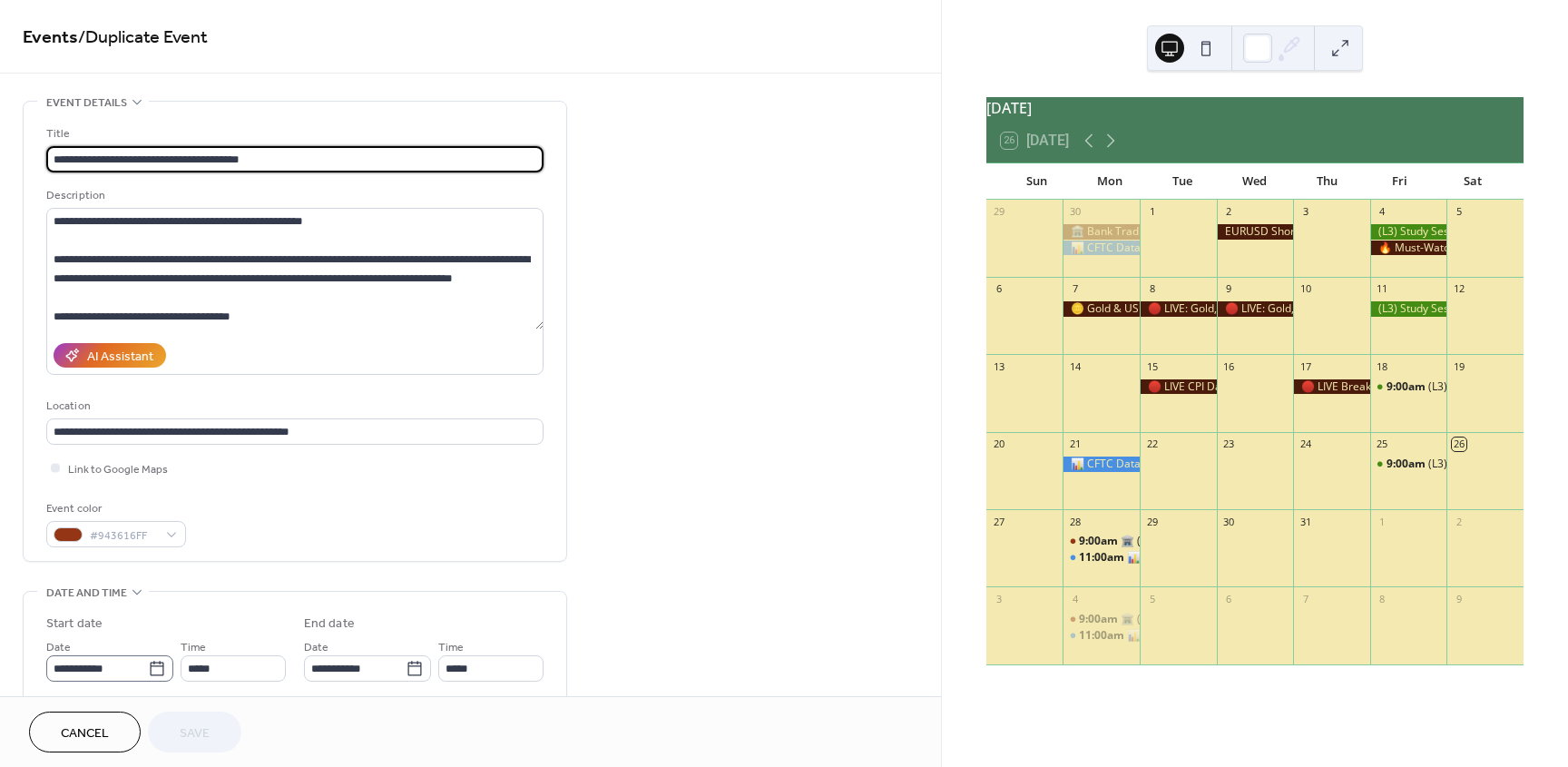 click 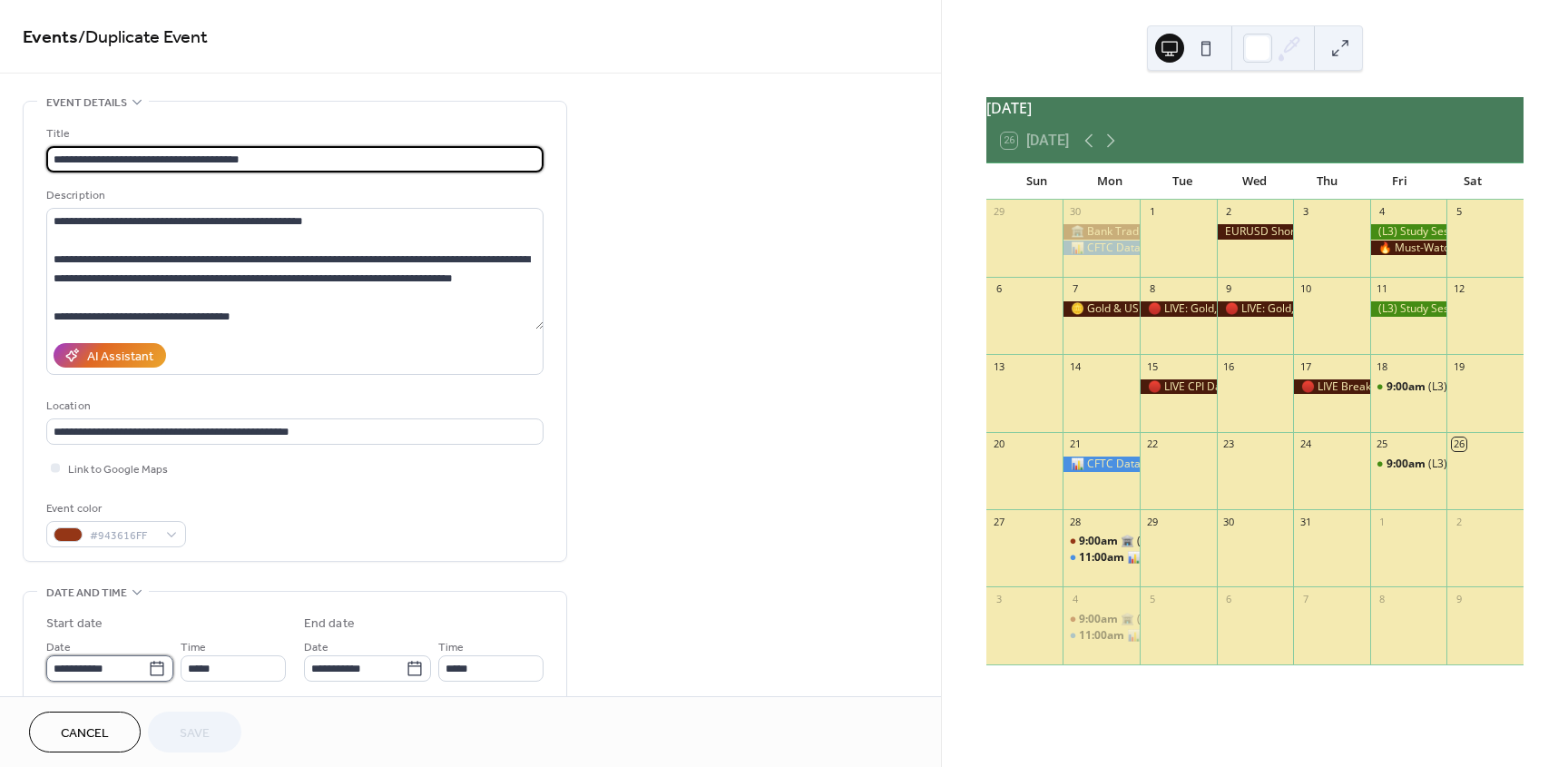 click on "**********" at bounding box center [97, 668] 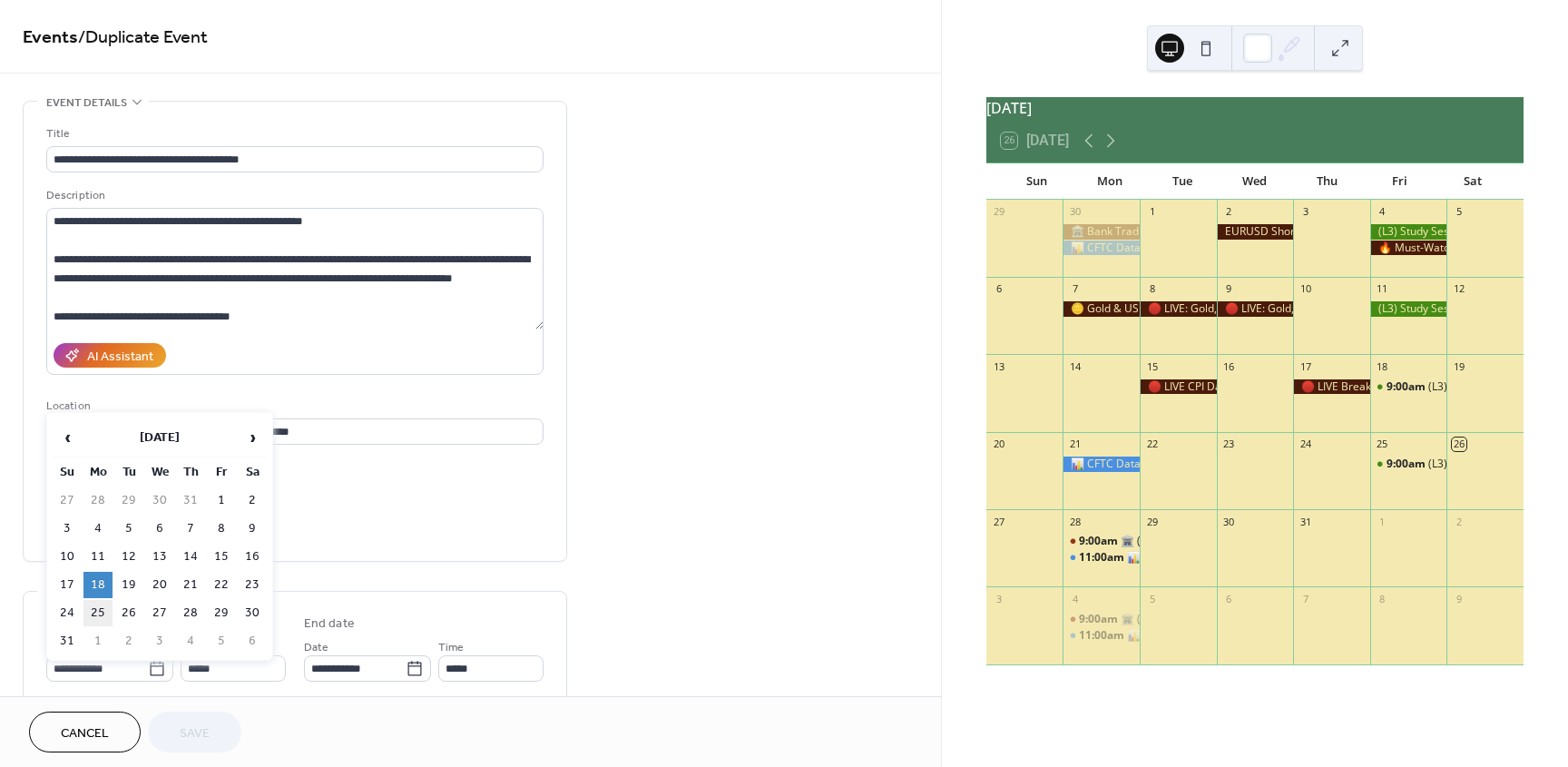 click on "25" at bounding box center [98, 613] 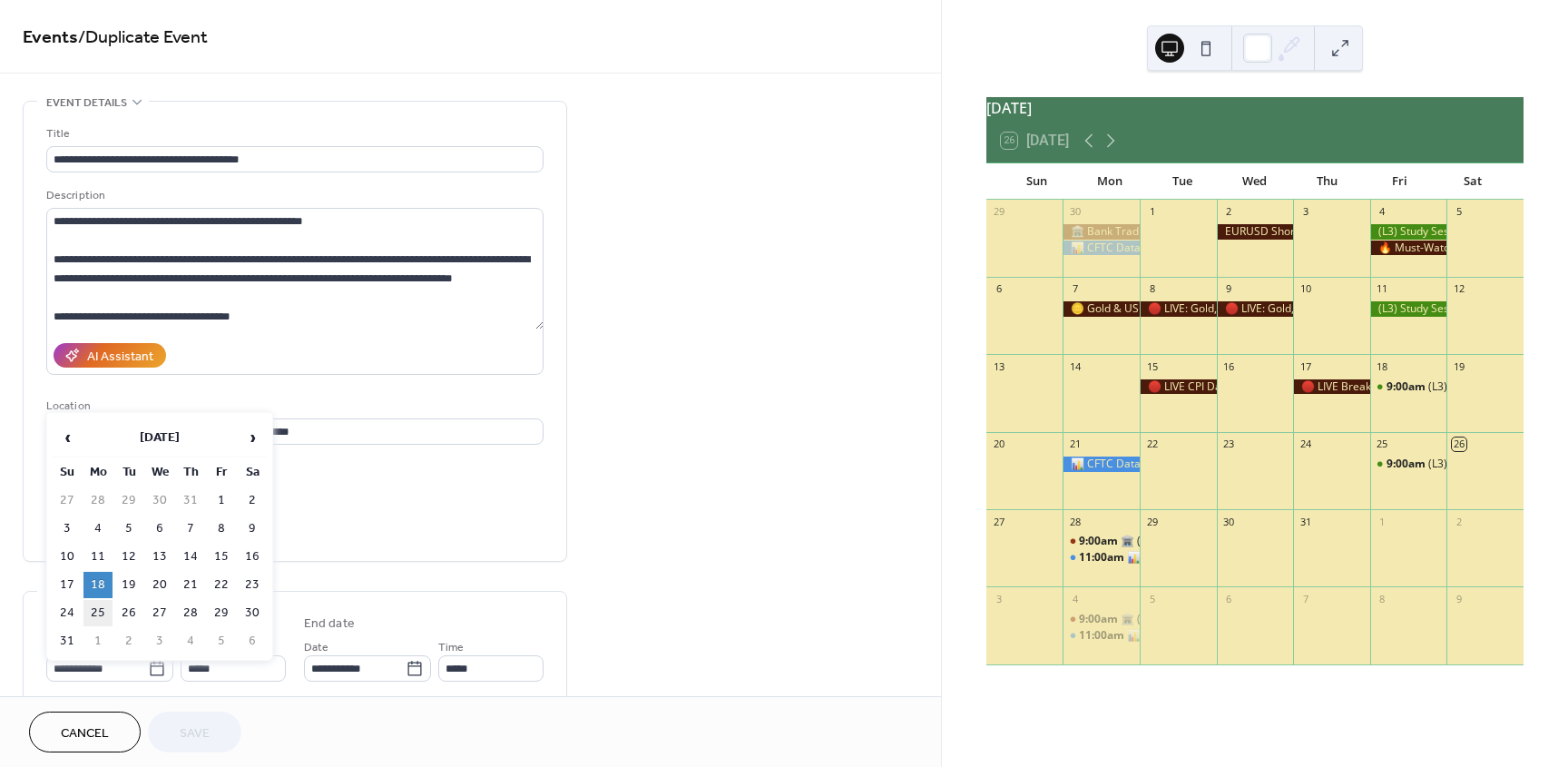 type on "**********" 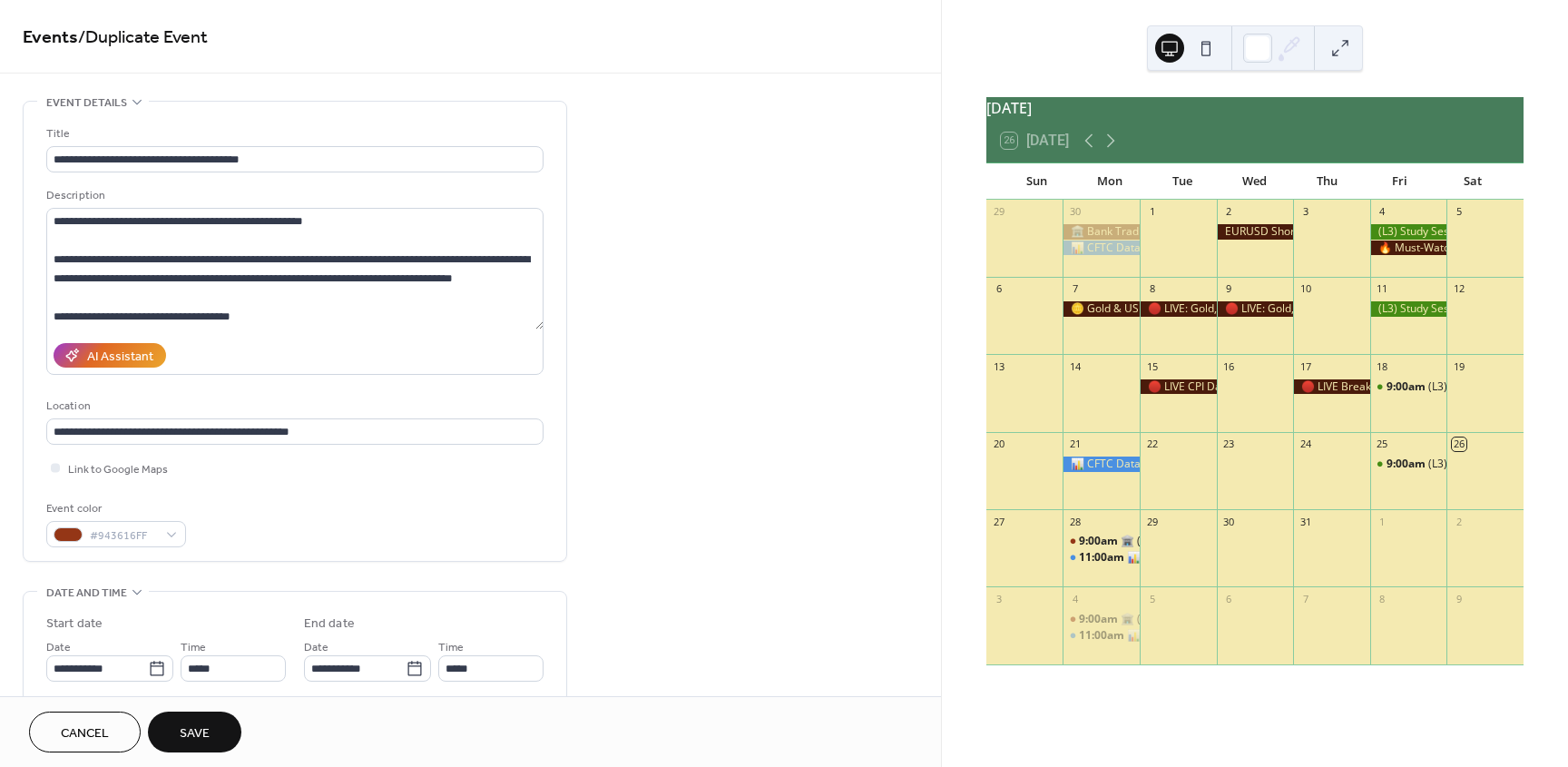 click on "Save" at bounding box center [194, 733] 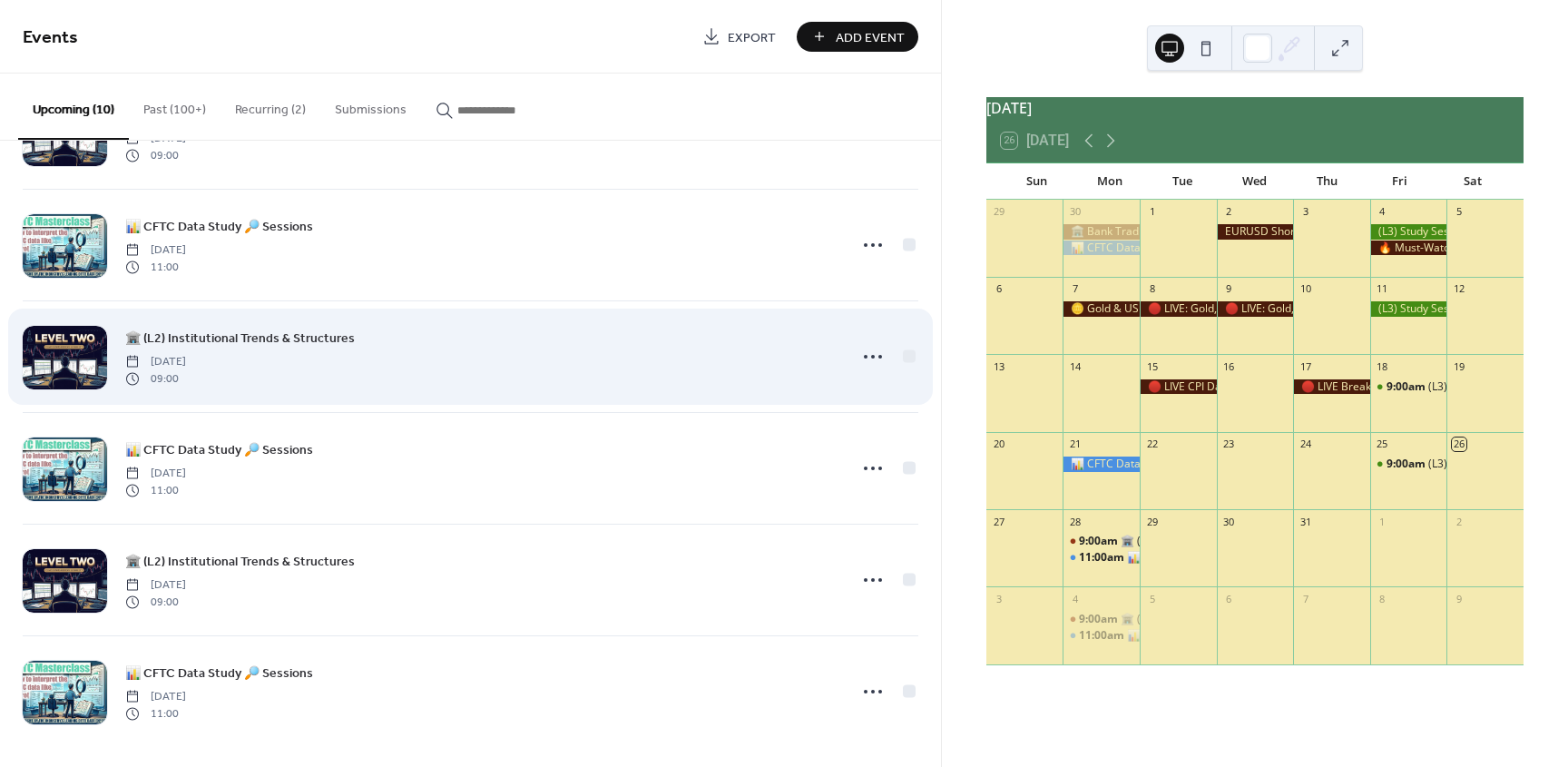 scroll, scrollTop: 544, scrollLeft: 0, axis: vertical 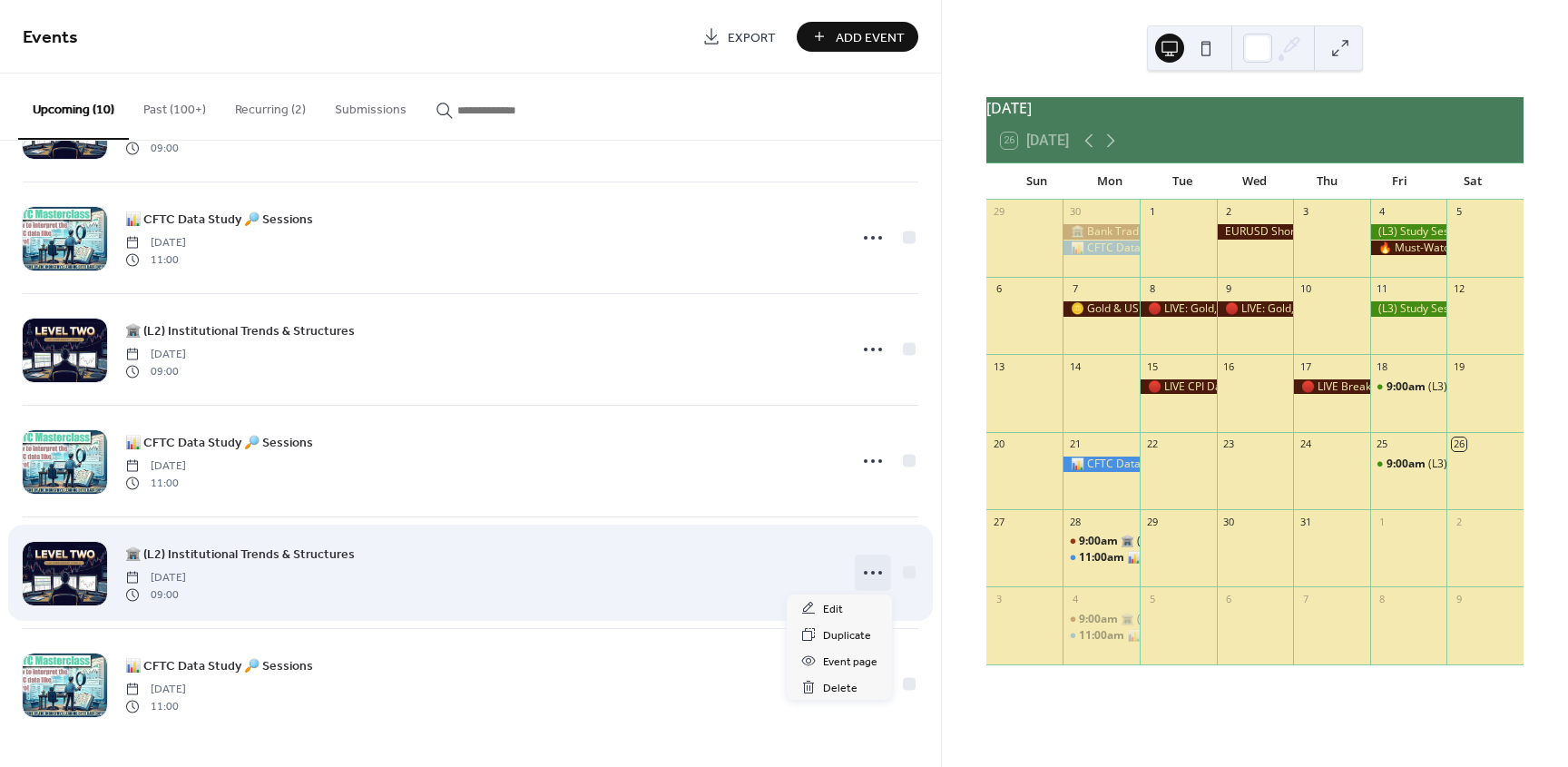 click 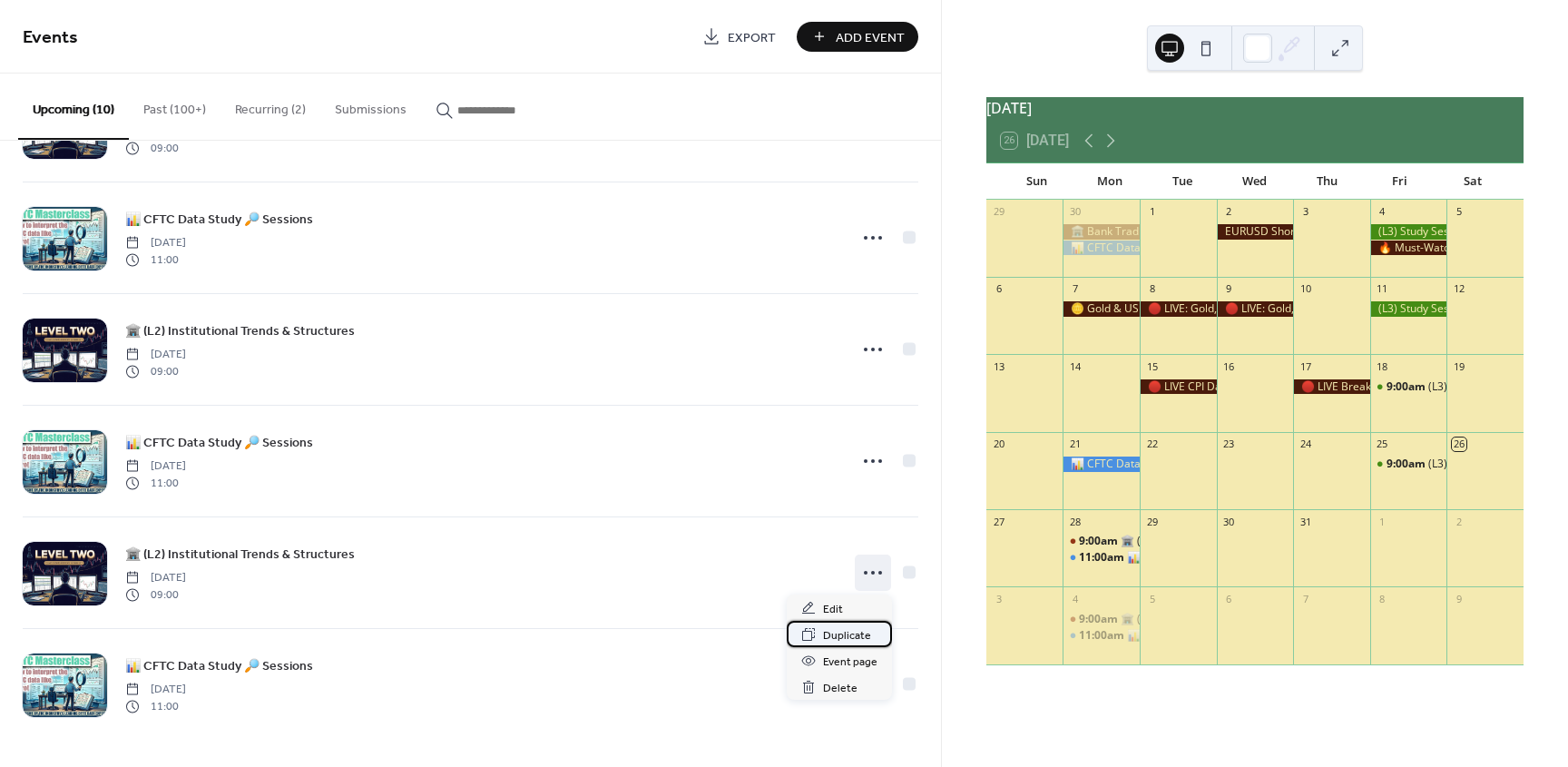 click on "Duplicate" at bounding box center (847, 635) 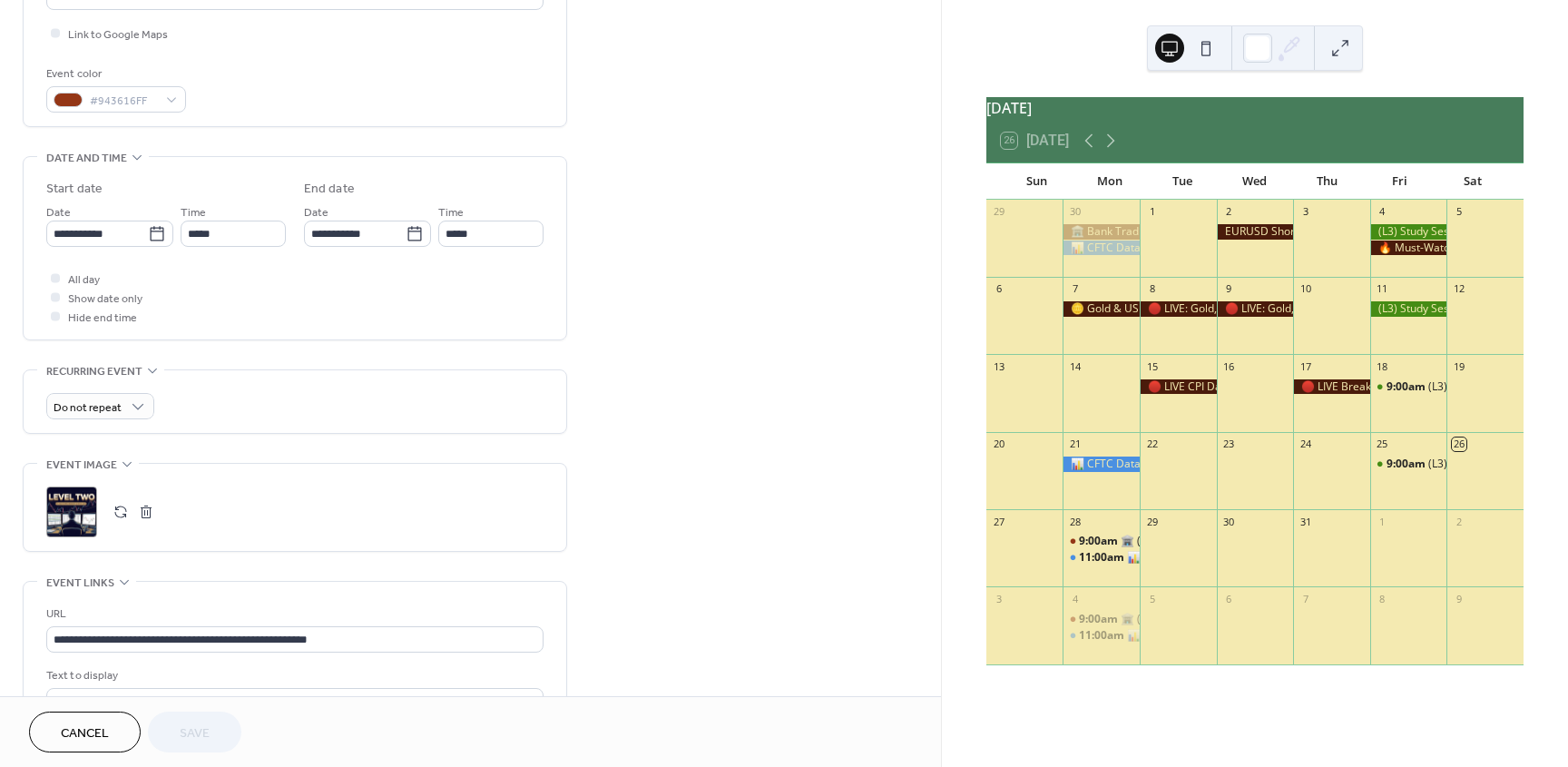 scroll, scrollTop: 436, scrollLeft: 0, axis: vertical 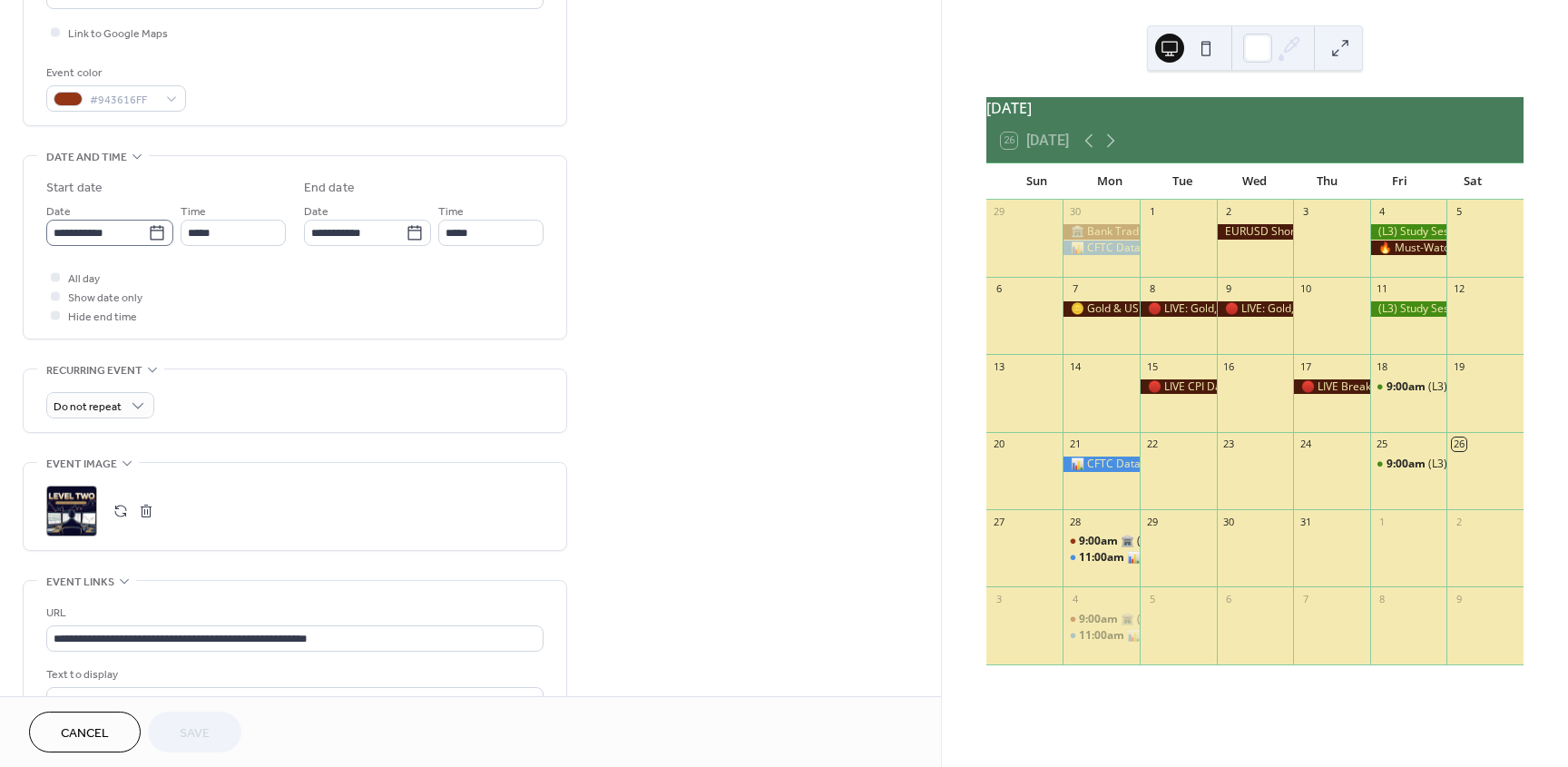 click 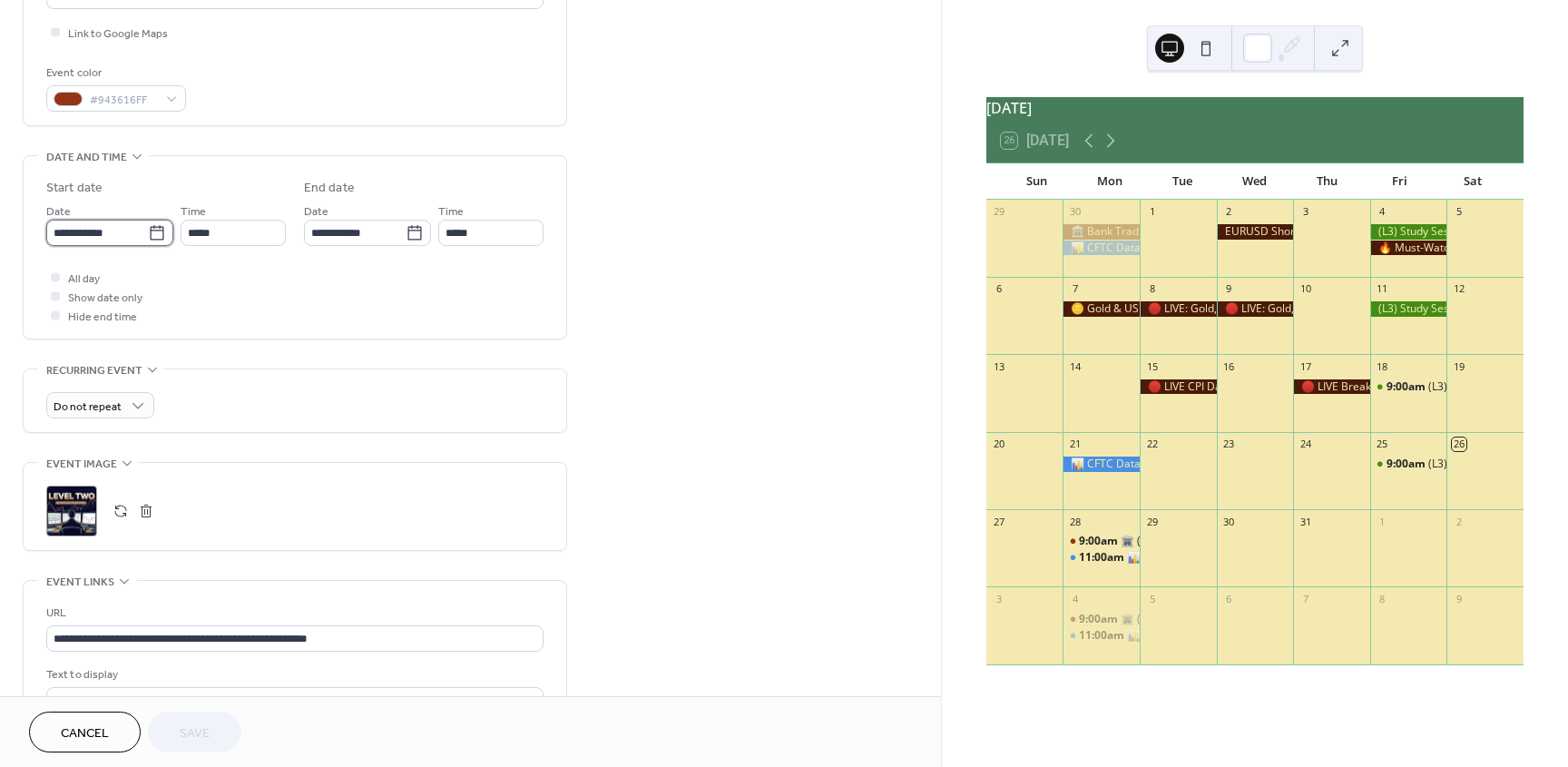click on "**********" at bounding box center (97, 232) 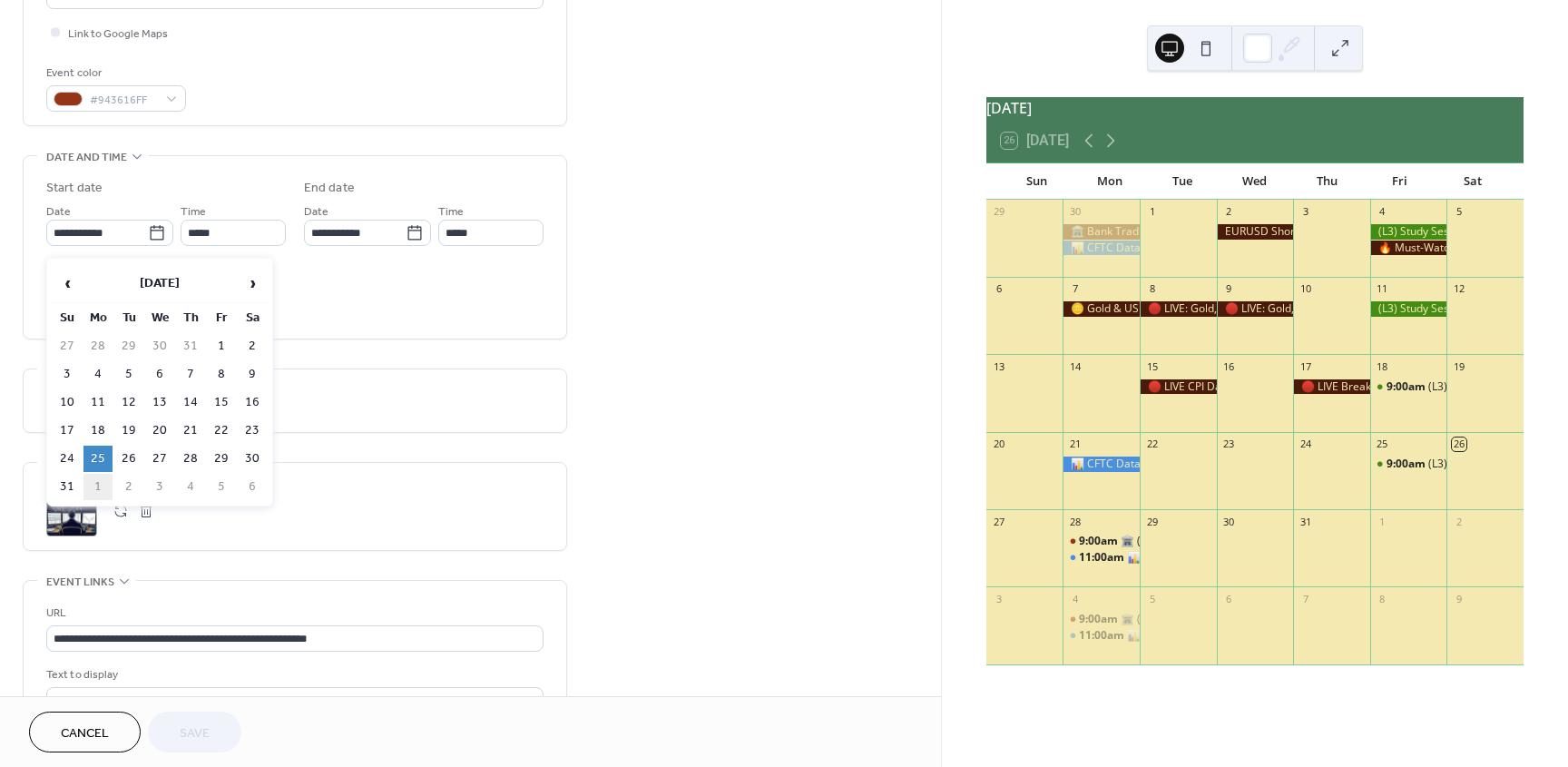 click on "1" at bounding box center (98, 487) 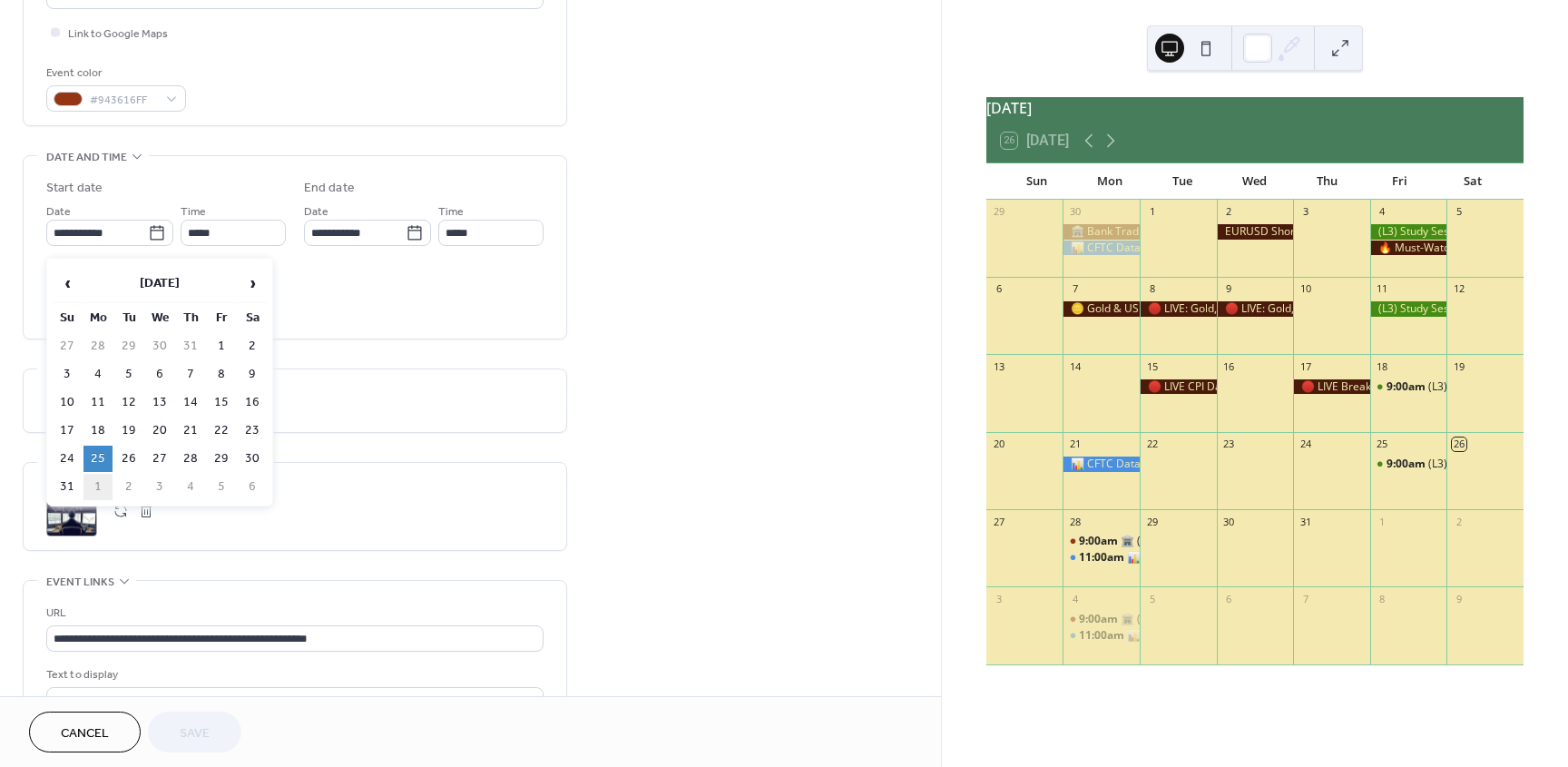 type on "**********" 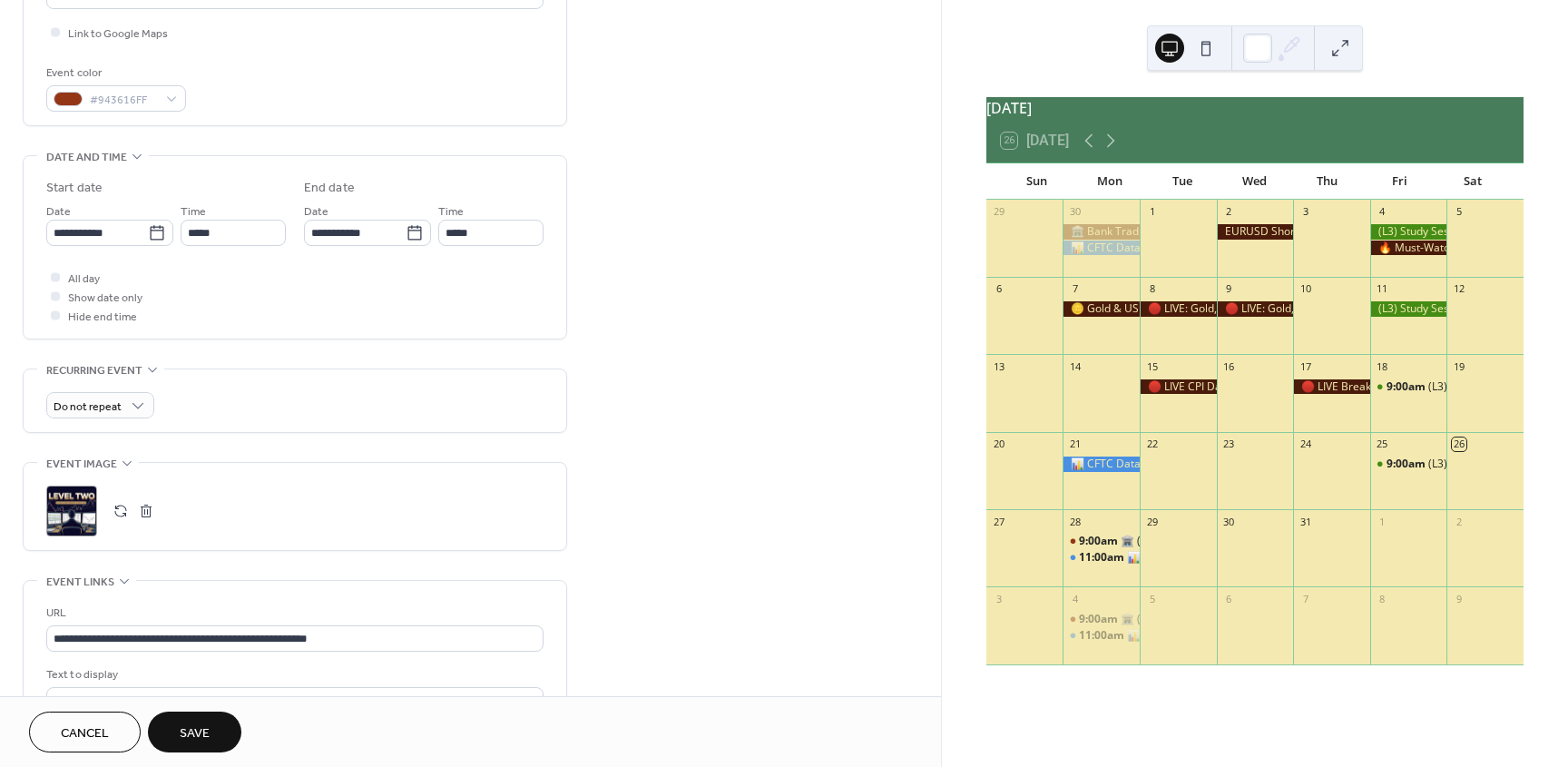 click on "Save" at bounding box center [194, 733] 